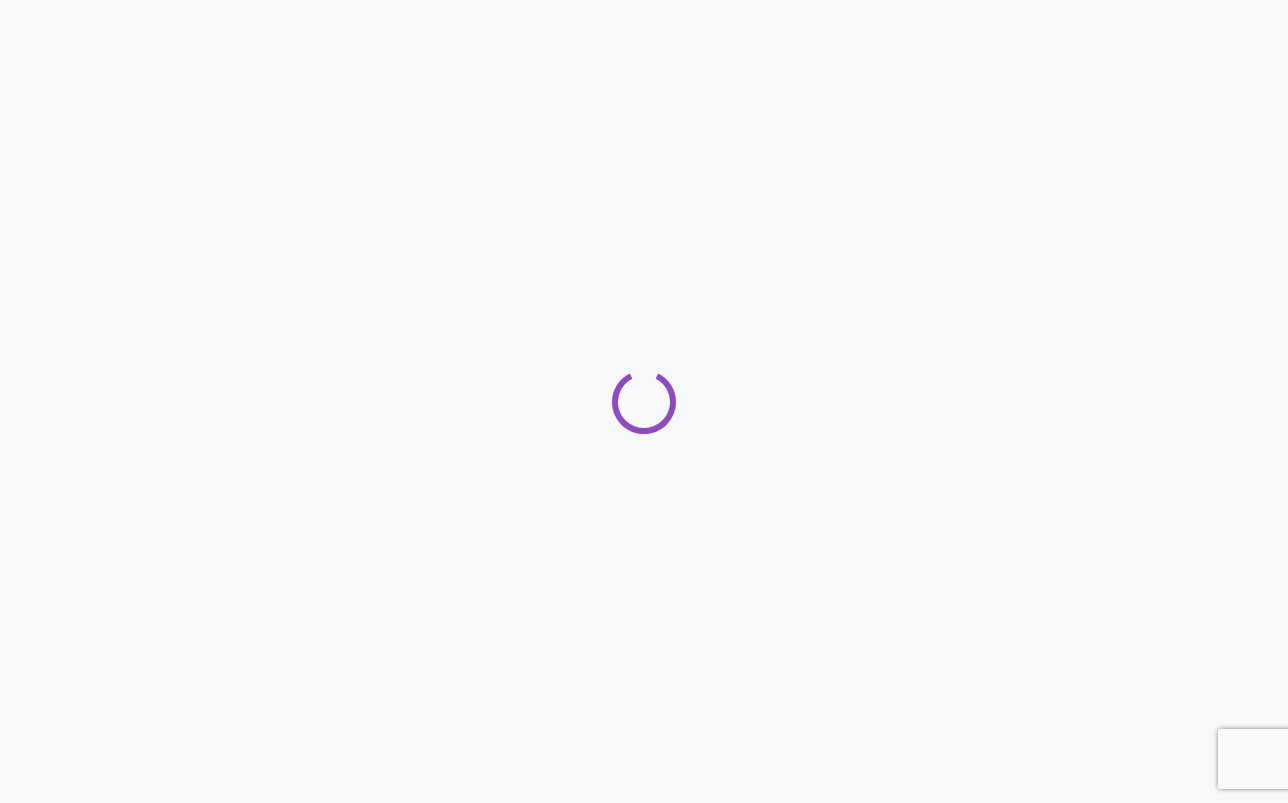 scroll, scrollTop: 0, scrollLeft: 0, axis: both 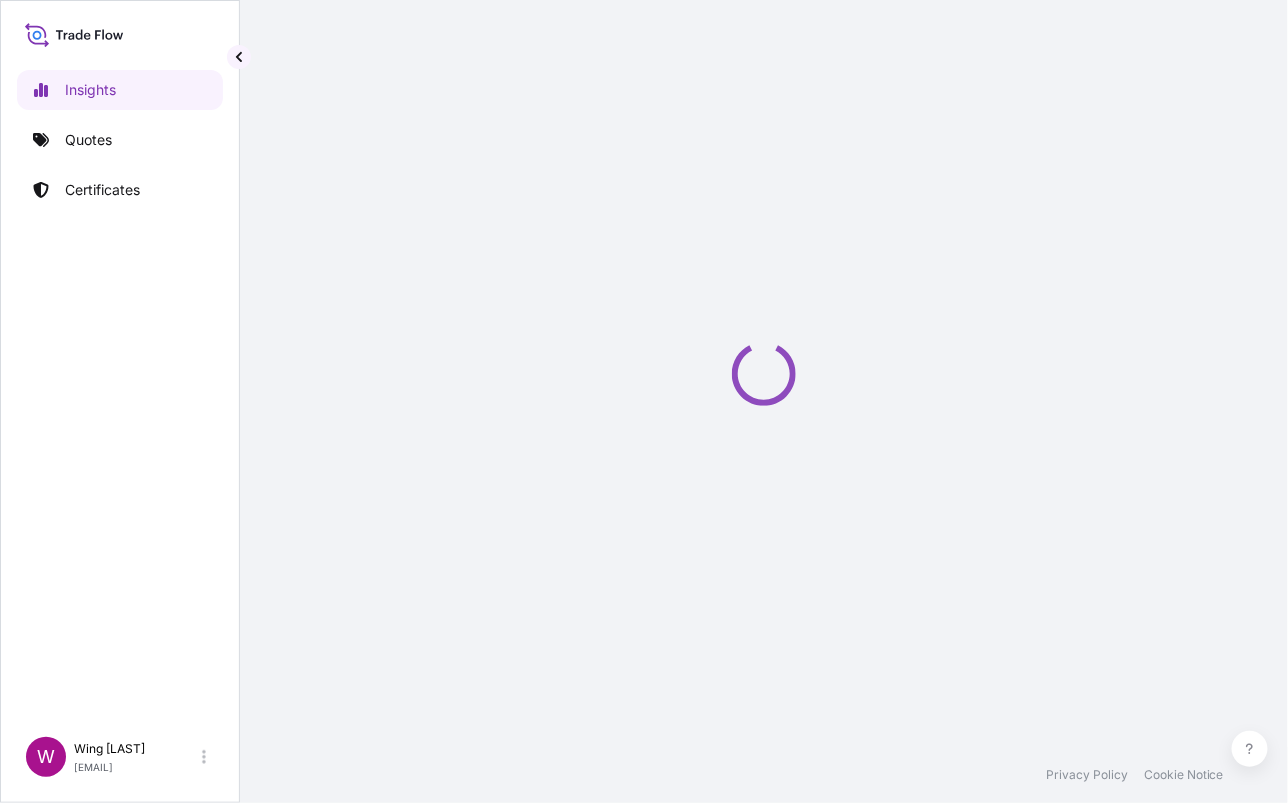 select on "2025" 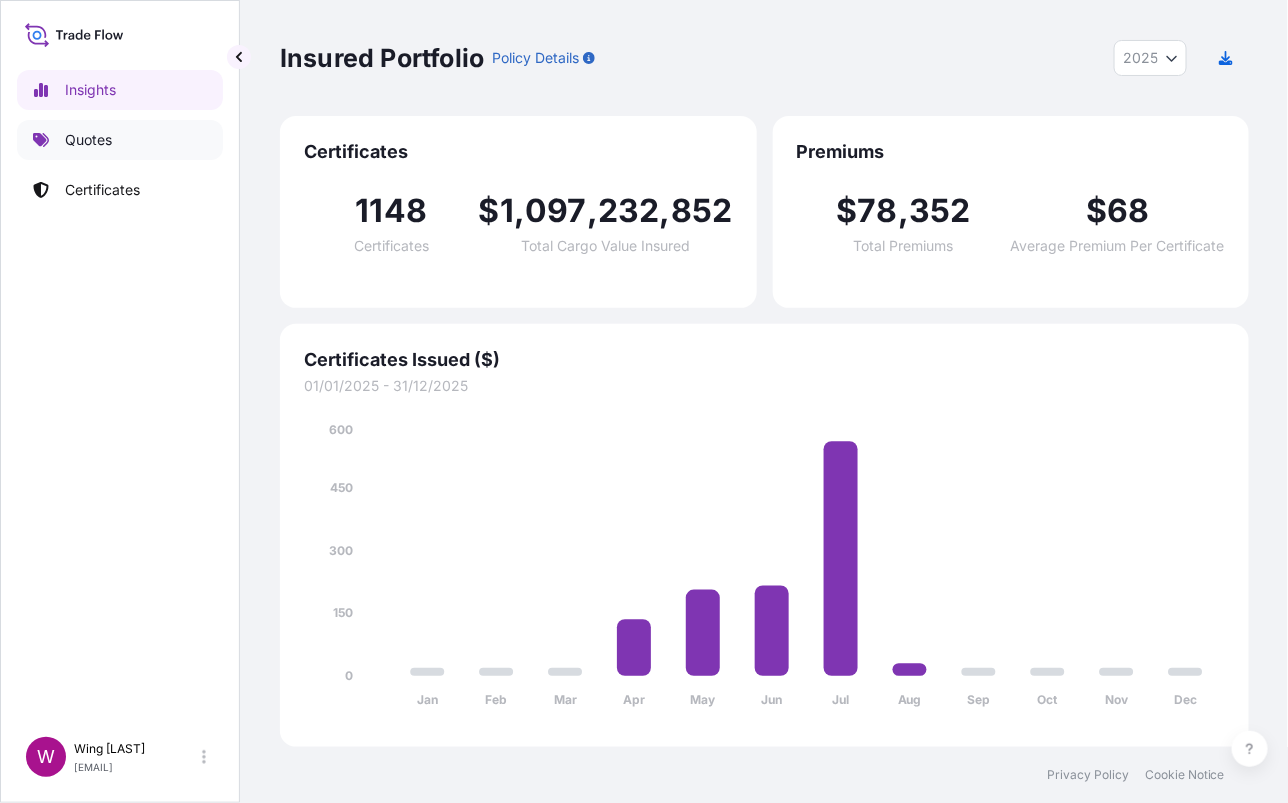 click on "Quotes" at bounding box center (120, 140) 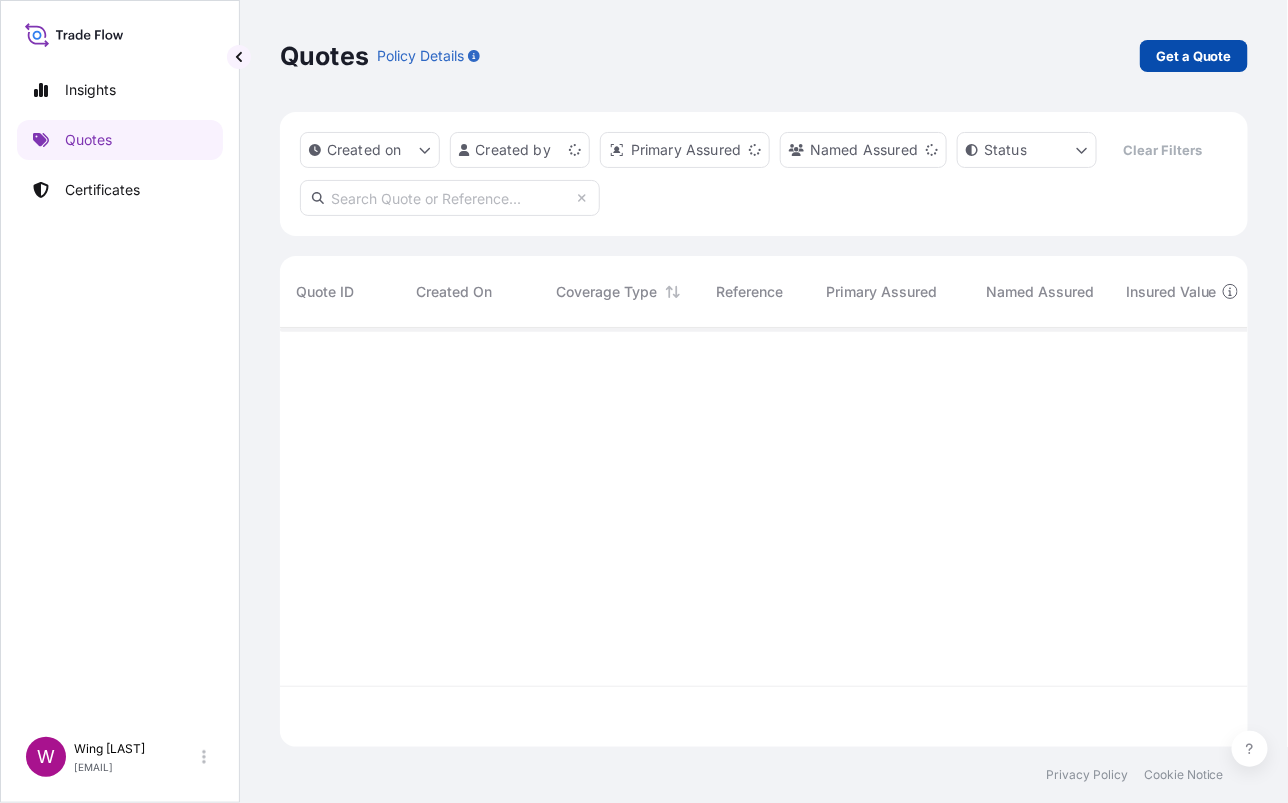 scroll, scrollTop: 21, scrollLeft: 21, axis: both 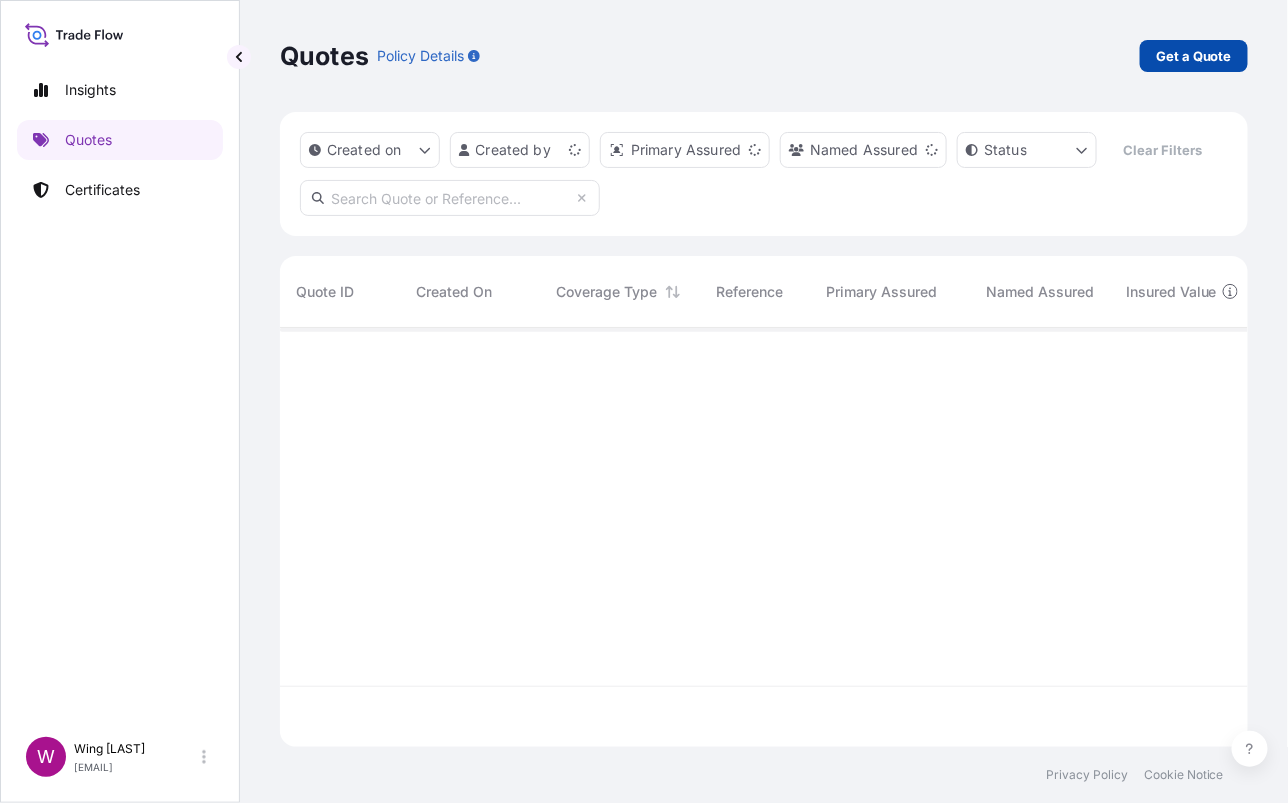 click on "Get a Quote" at bounding box center [1194, 56] 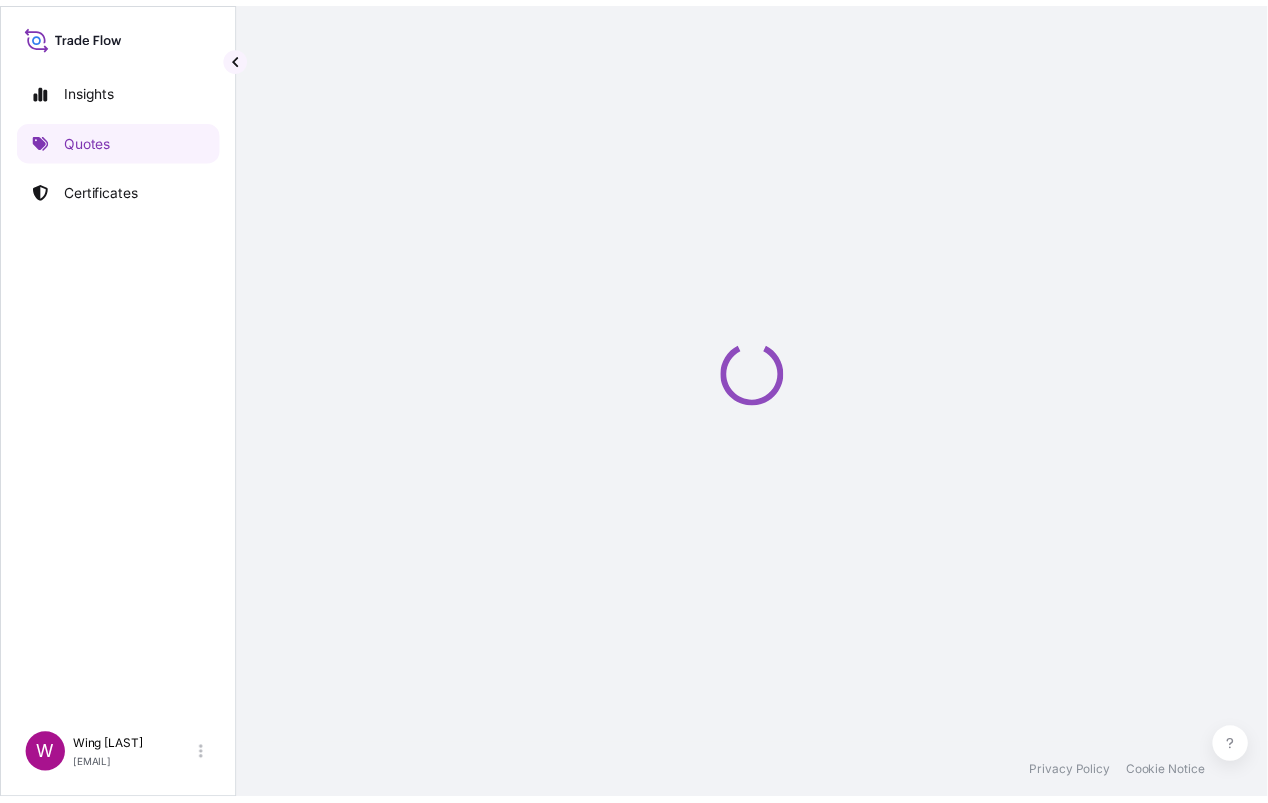 scroll, scrollTop: 32, scrollLeft: 0, axis: vertical 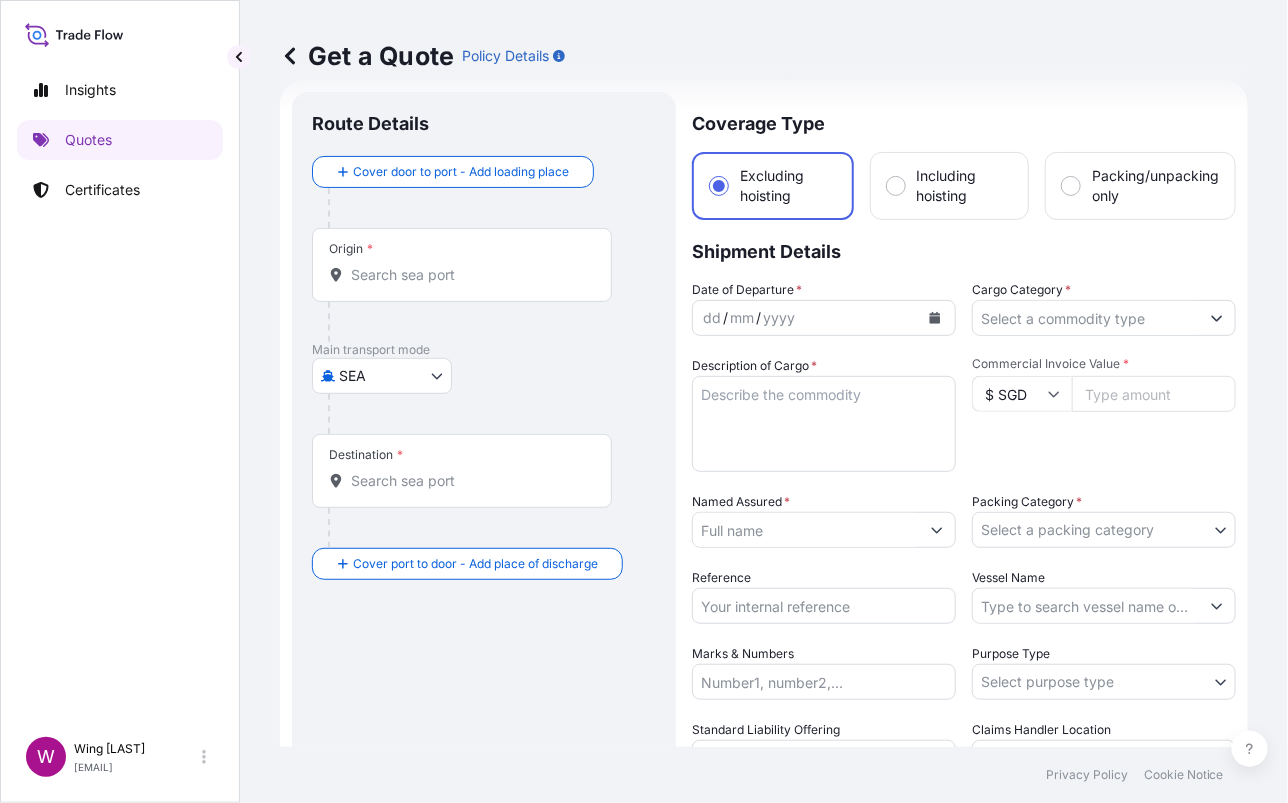 click on "Insights Quotes Certificates W Wing   Lee [EMAIL] Get a Quote Policy Details Route Details   Cover door to port - Add loading place Place of loading Road / Inland Road / Inland Origin * Main transport mode SEA COURIER INSTALLATION LAND SEA AIR STORAGE Destination * Cover port to door - Add place of discharge Road / Inland Road / Inland Place of Discharge Coverage Type Excluding hoisting Including hoisting Packing/unpacking only Shipment Details Date of Departure * [DATE] Cargo Category * Description of Cargo * Commercial Invoice Value   * $ SGD Named Assured * Packing Category * Select a packing category AGENT CO-OWNER OWNER Various Reference Vessel Name Marks & Numbers Purpose Type Select purpose type Transit Storage Installation Conservation Standard Liability Offering Select standard liability offering Yes No Claims Handler Location Select claims handler location [LOCATION] [LOCATION] Letter of Credit This shipment has a letter of credit Letter of credit * Get a Quote
0" at bounding box center [644, 401] 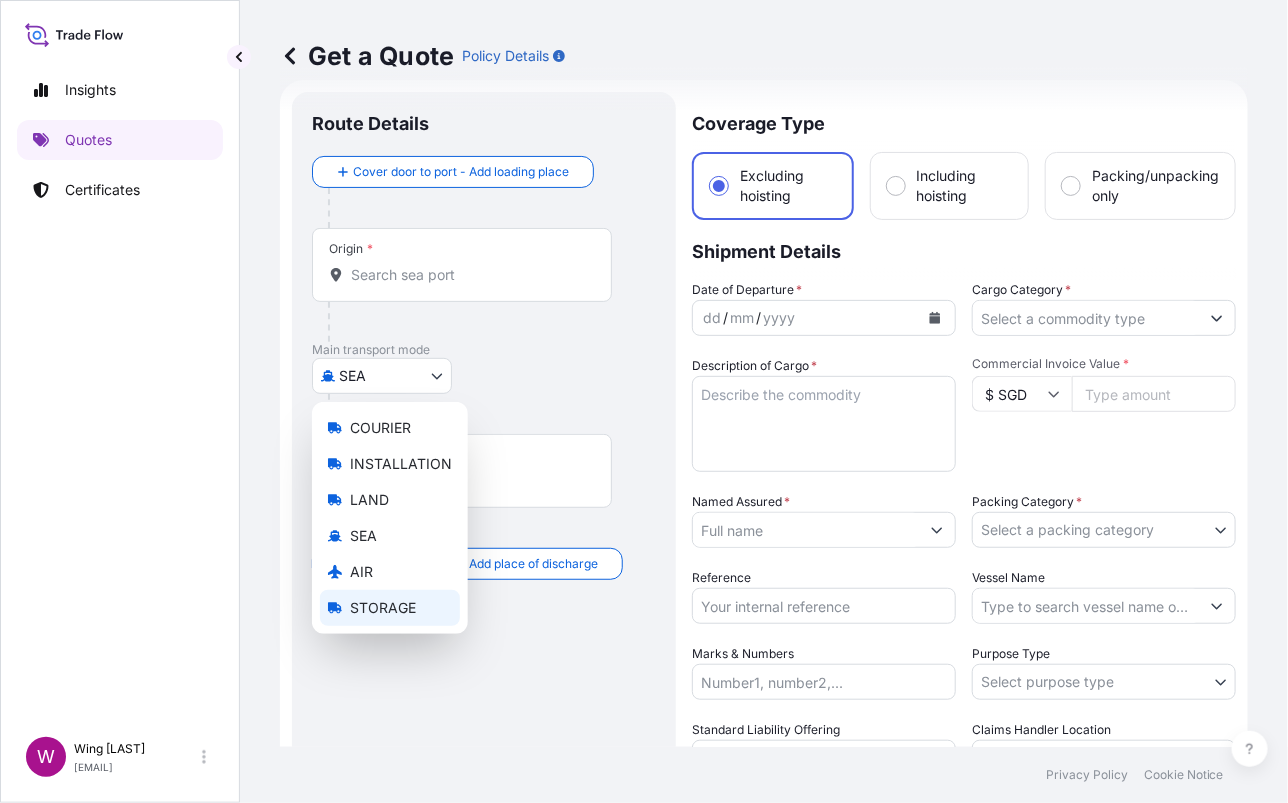 click on "STORAGE" at bounding box center (383, 608) 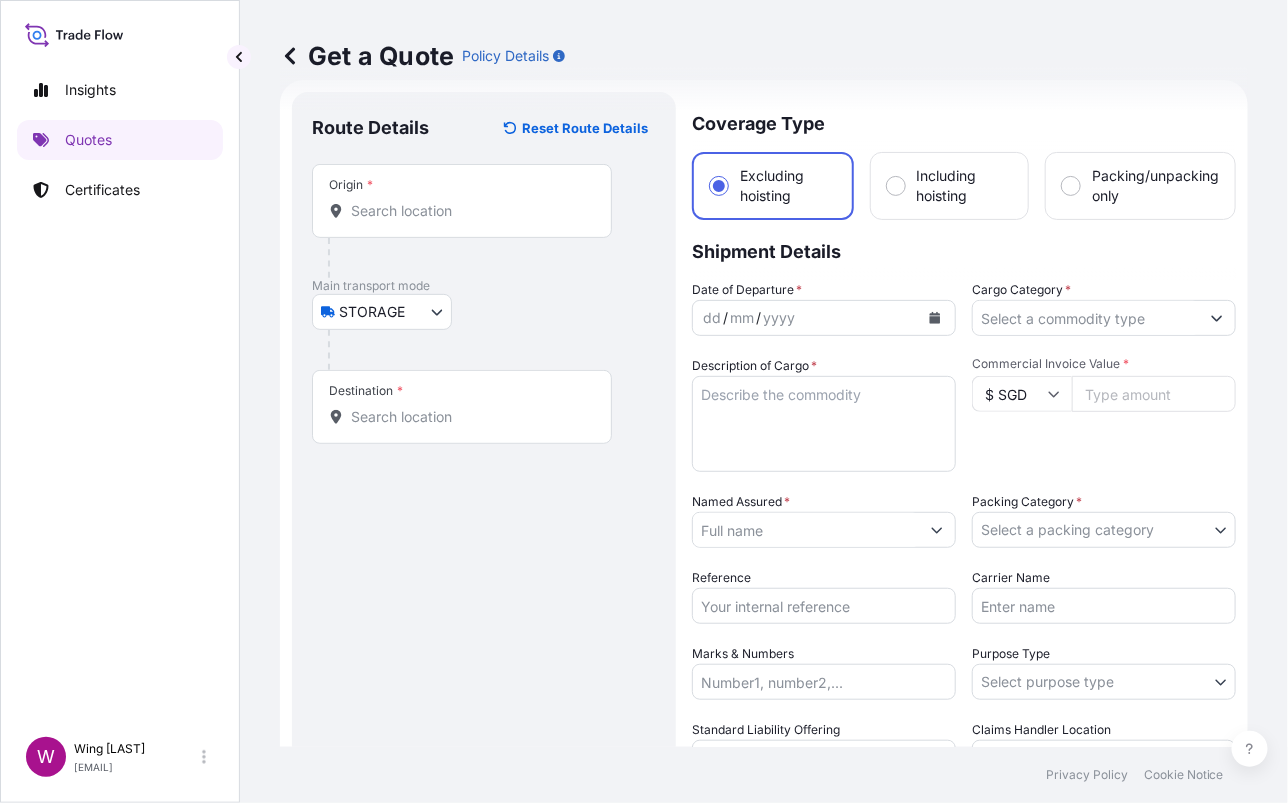 click on "Origin *" at bounding box center [462, 201] 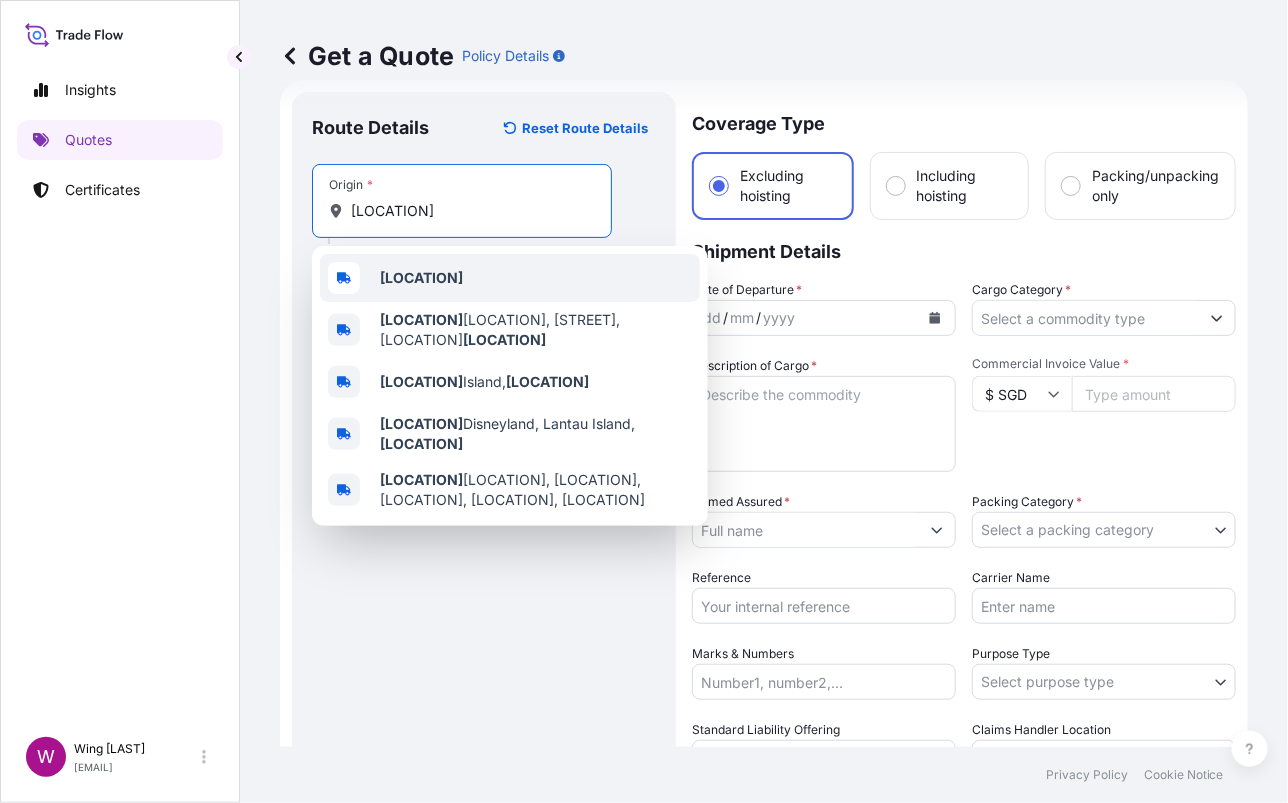 click on "[LOCATION]" at bounding box center (510, 278) 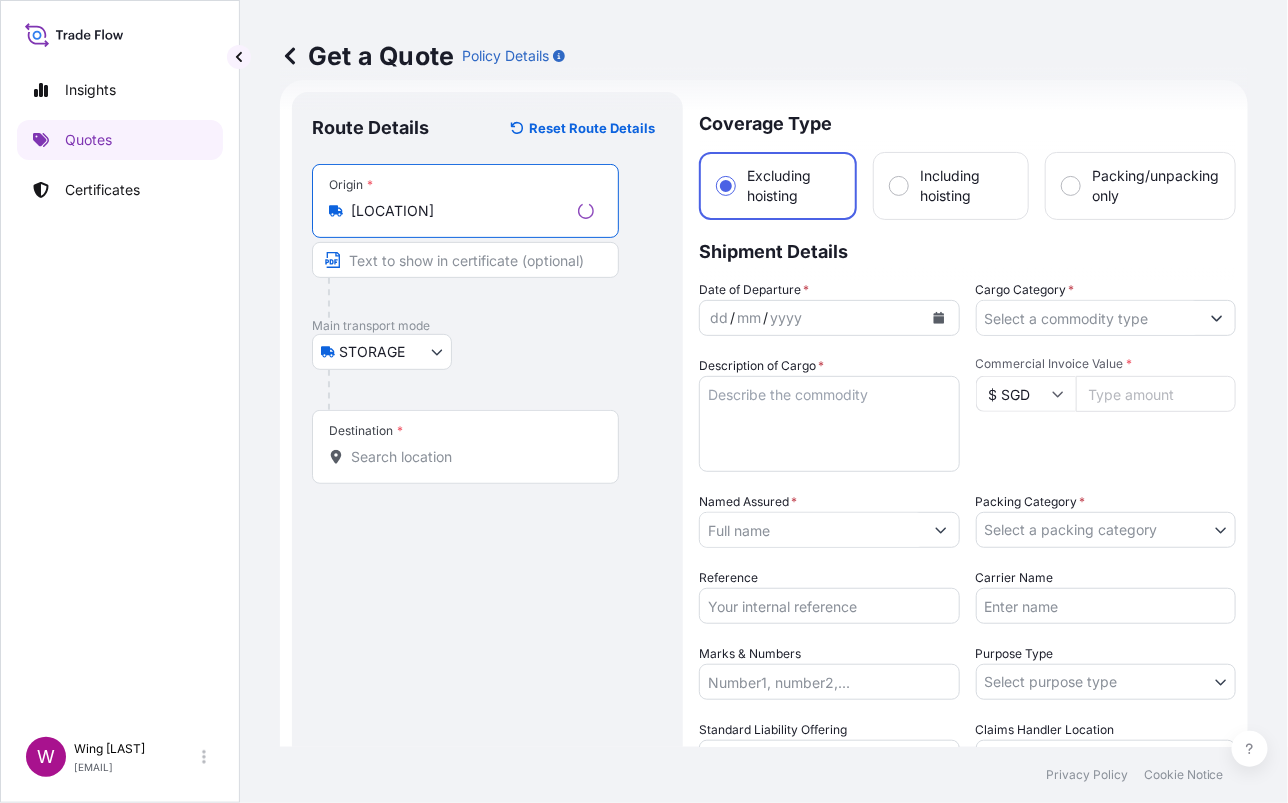 type on "[LOCATION]" 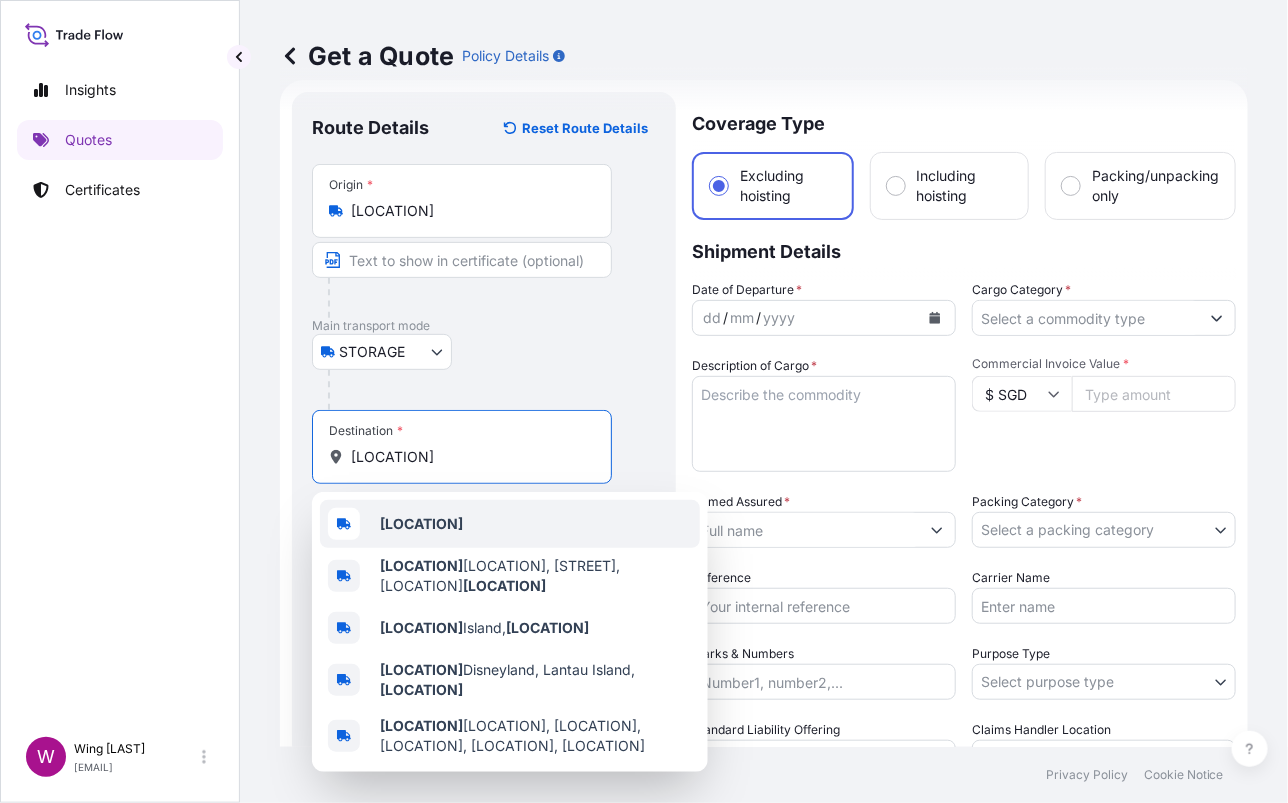 click on "[LOCATION]" at bounding box center (421, 523) 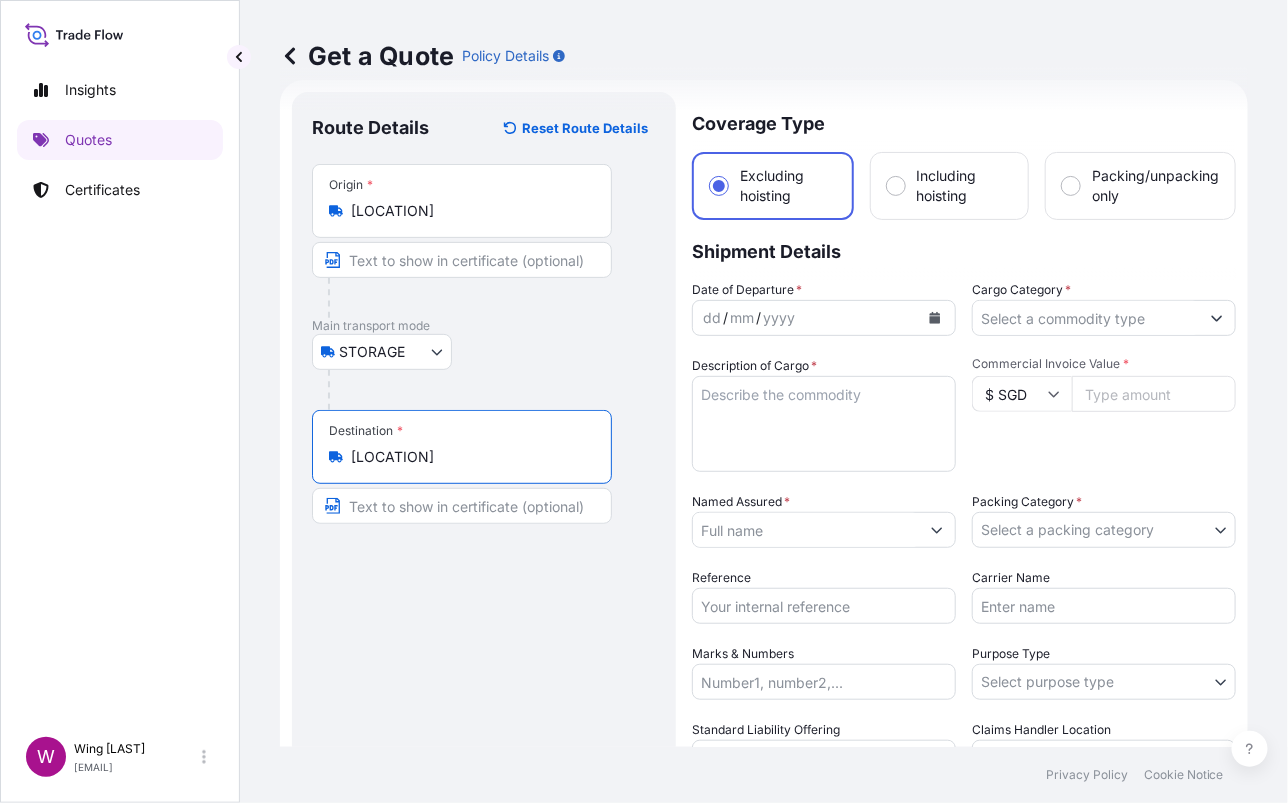 type on "[LOCATION]" 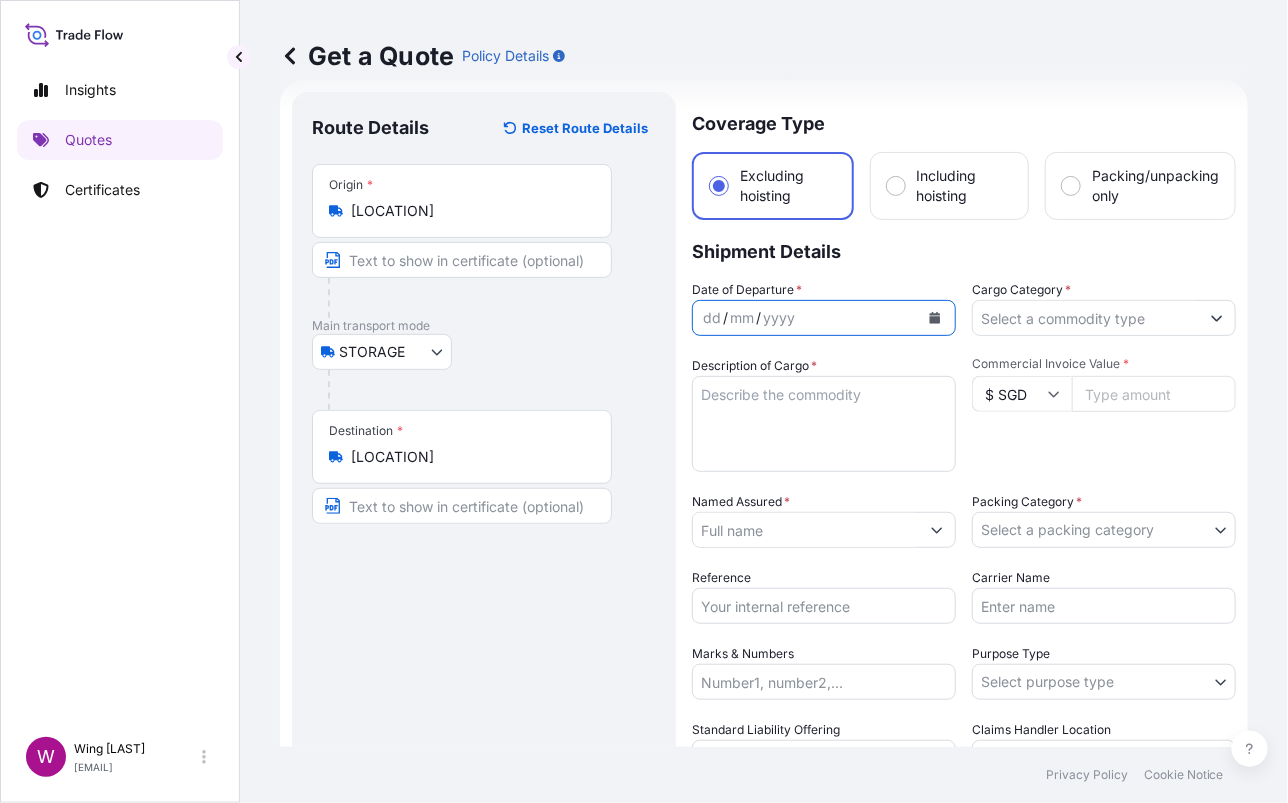 click 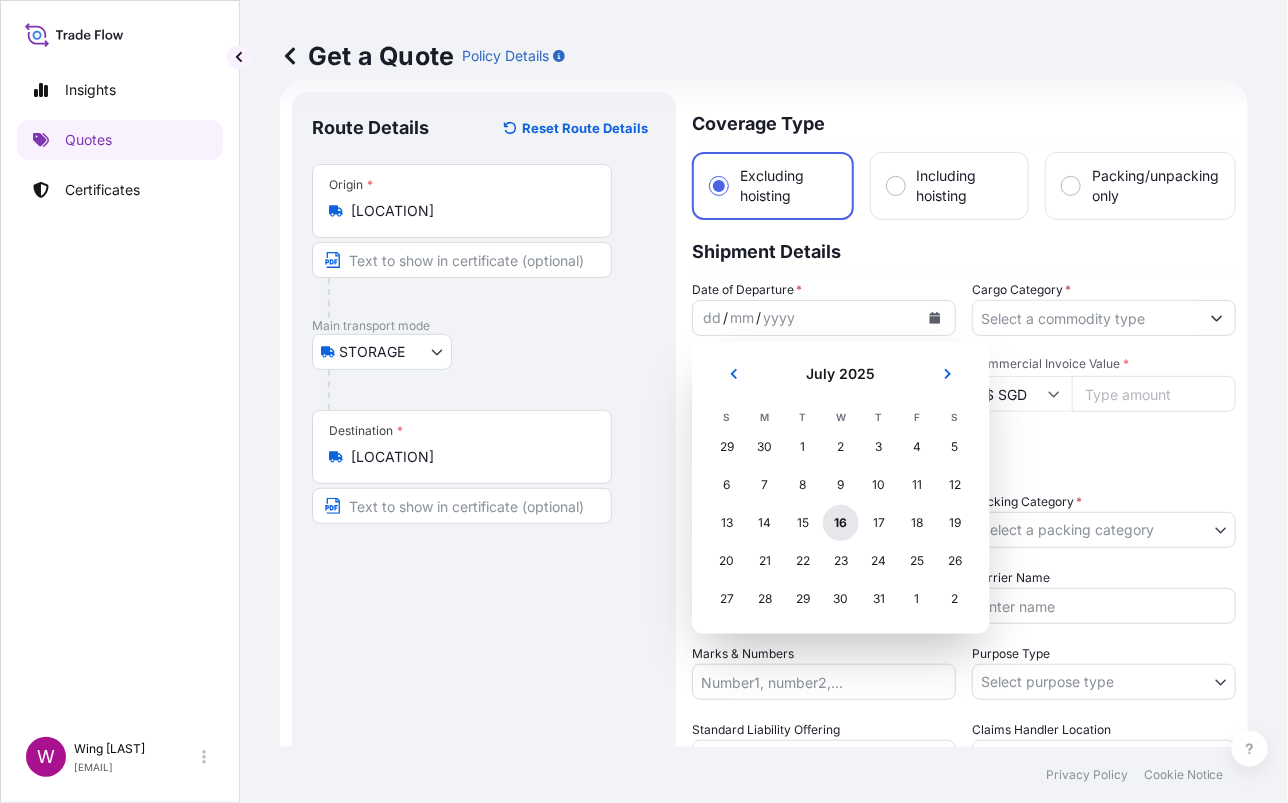 click on "16" at bounding box center [841, 523] 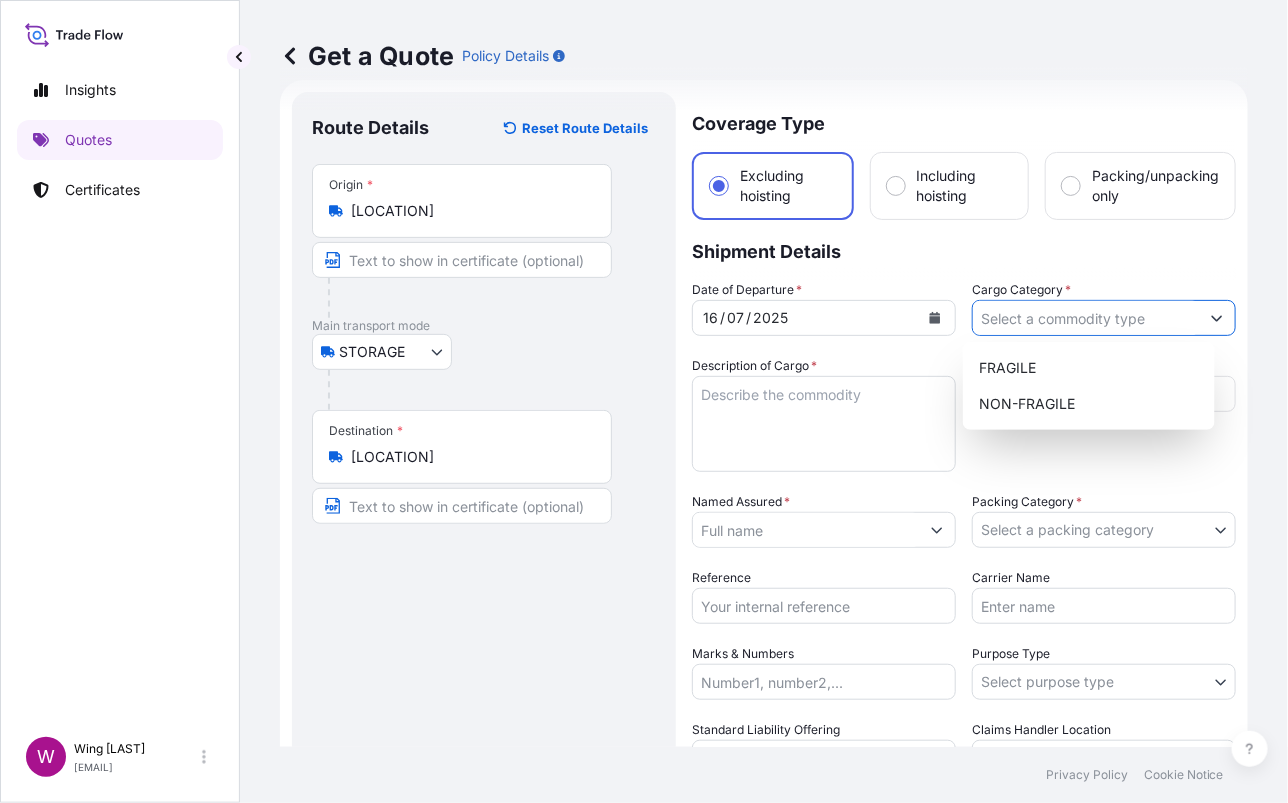 click on "Cargo Category *" at bounding box center (1086, 318) 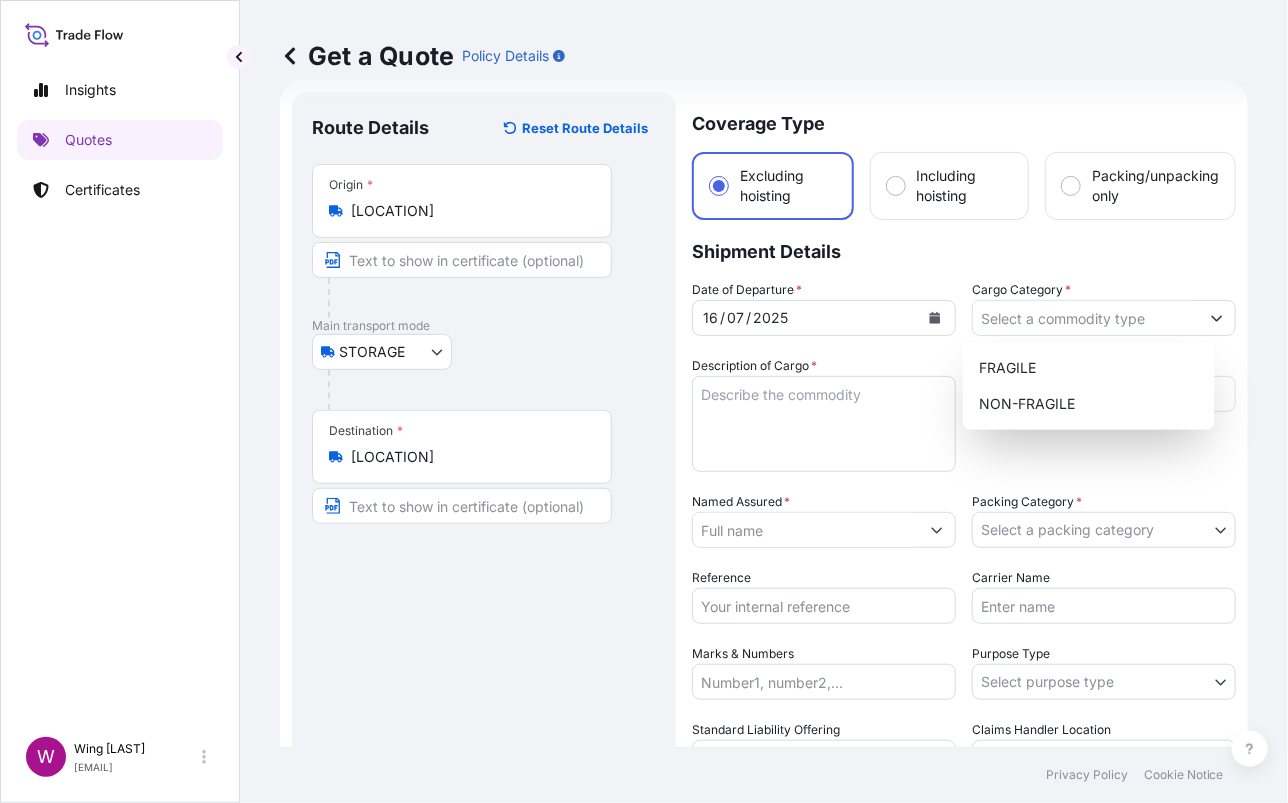 drag, startPoint x: 557, startPoint y: 331, endPoint x: 569, endPoint y: 325, distance: 13.416408 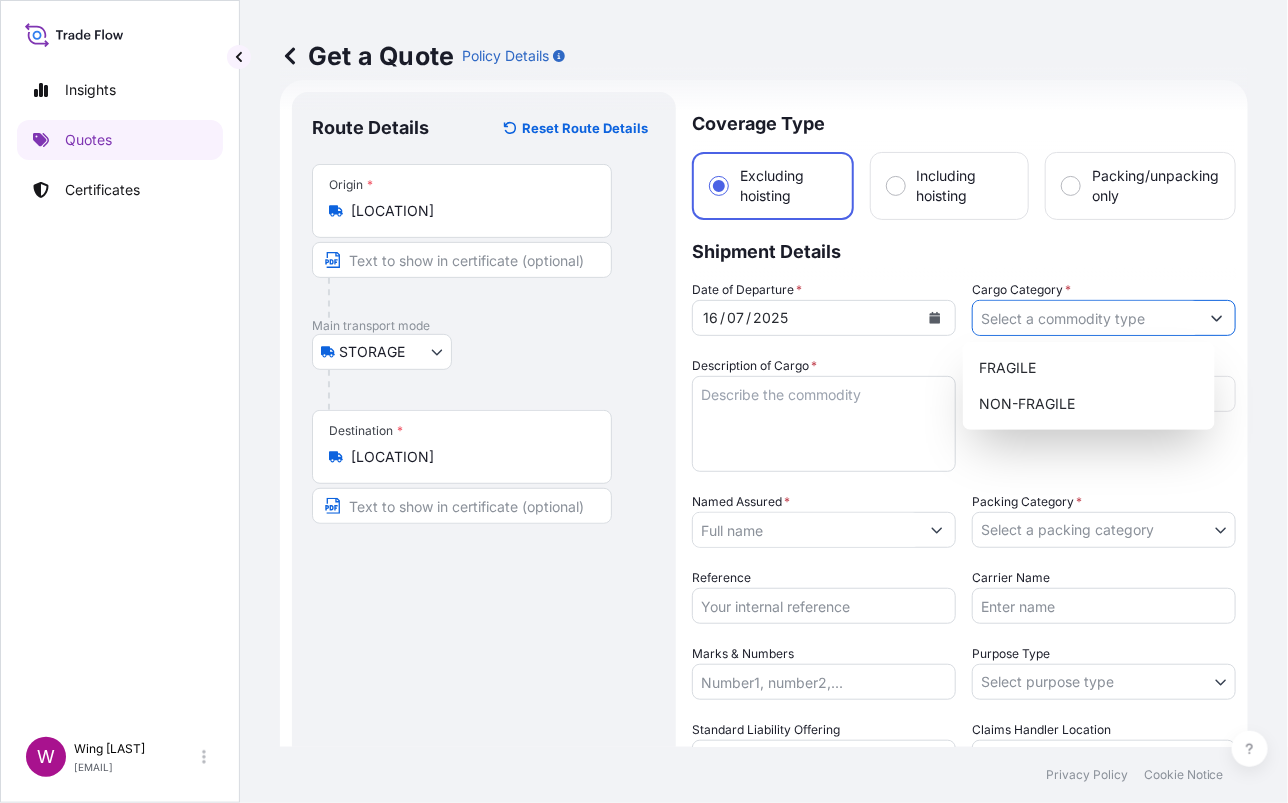 click on "Cargo Category *" at bounding box center (1086, 318) 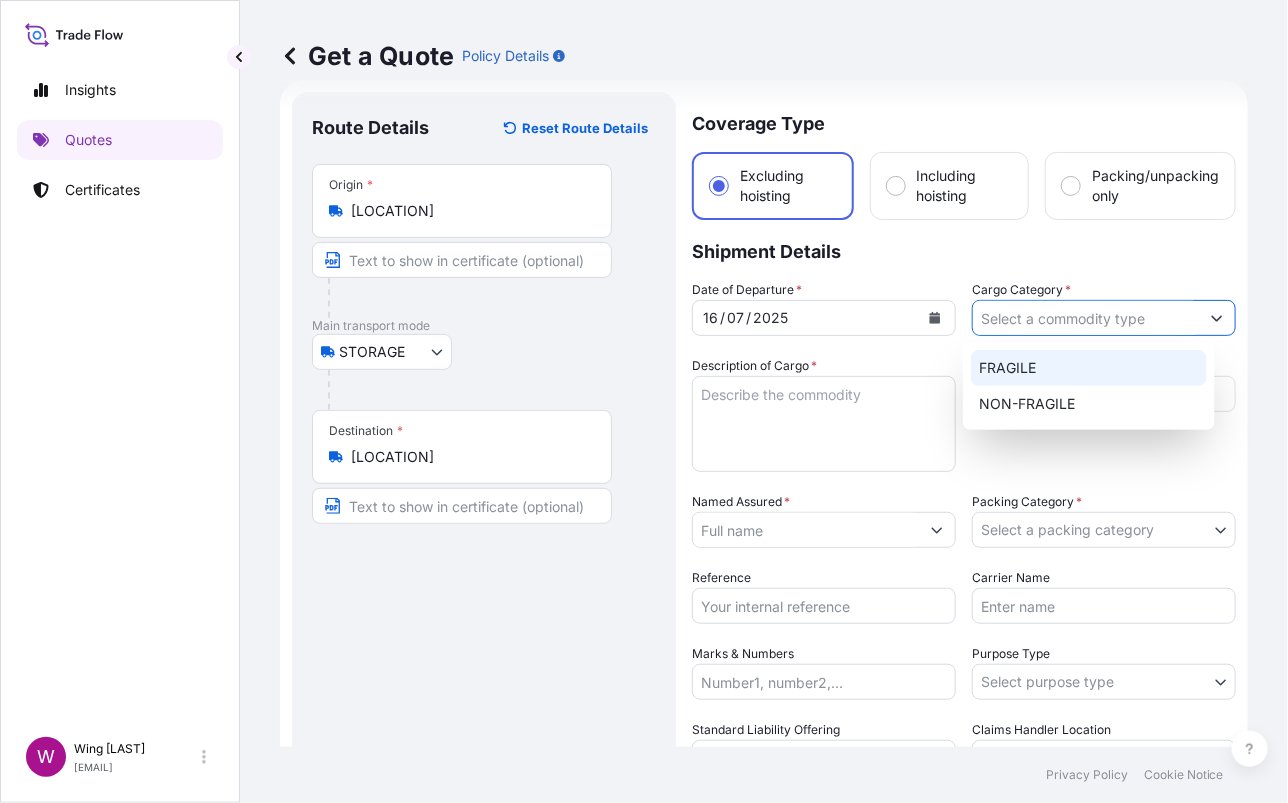 click on "FRAGILE" at bounding box center [1089, 368] 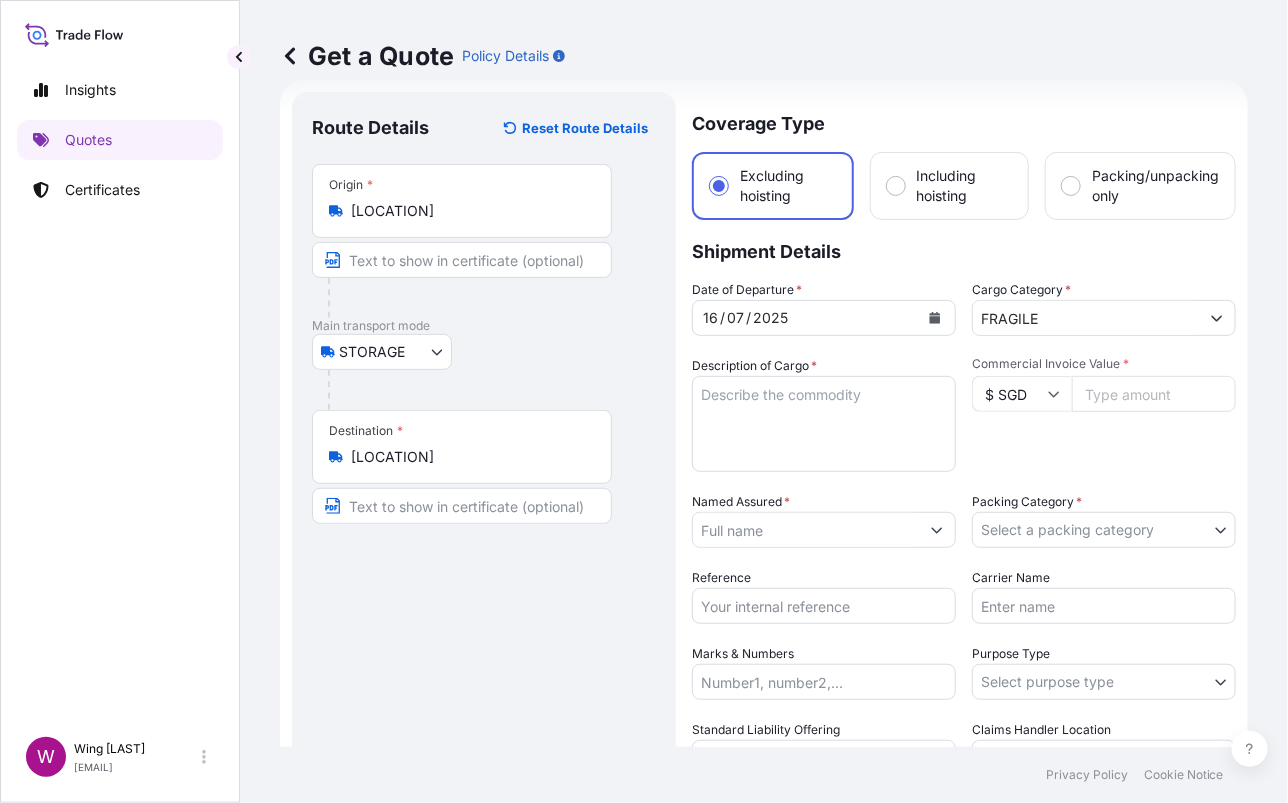 click on "STORAGE COURIER INSTALLATION LAND SEA AIR STORAGE" at bounding box center [484, 352] 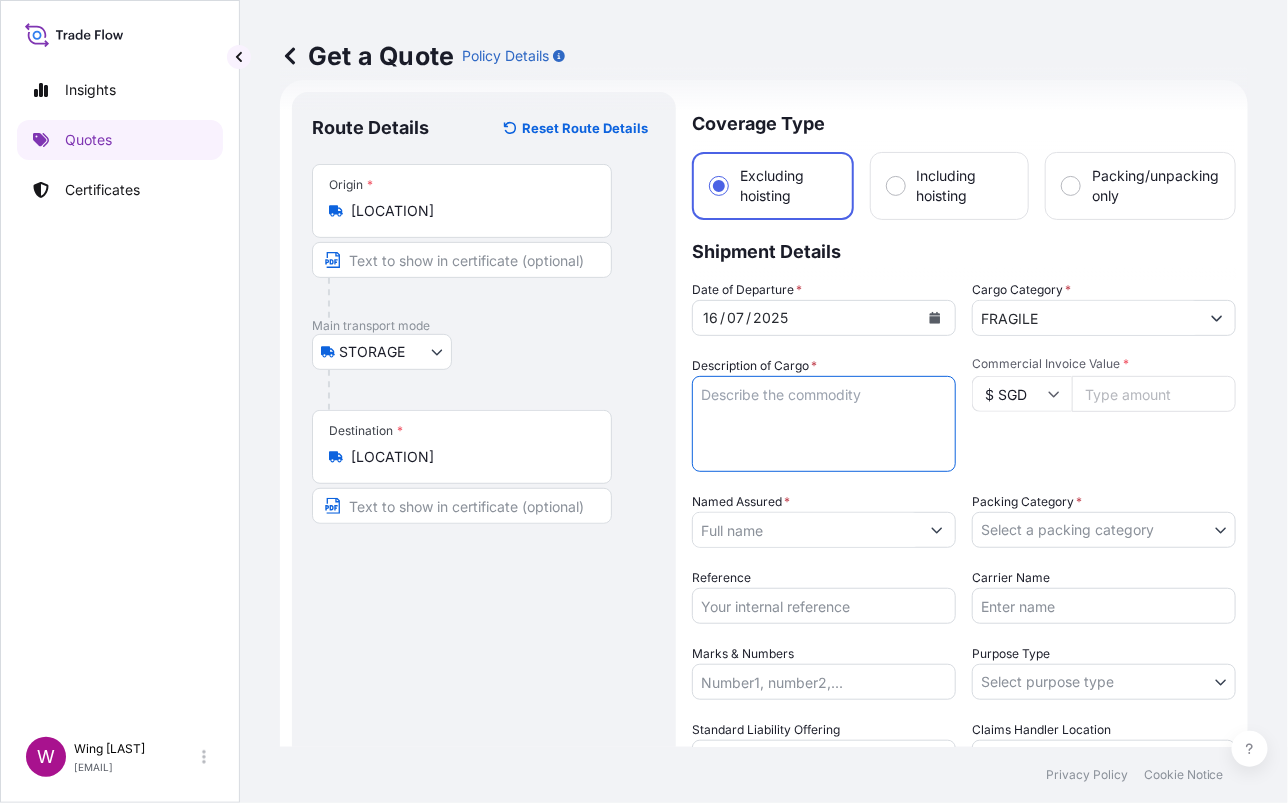 paste on "Wenn das Wörtchen wenn nicht wär, wärs Lichtenstein gewesen, Georg Baselitz" 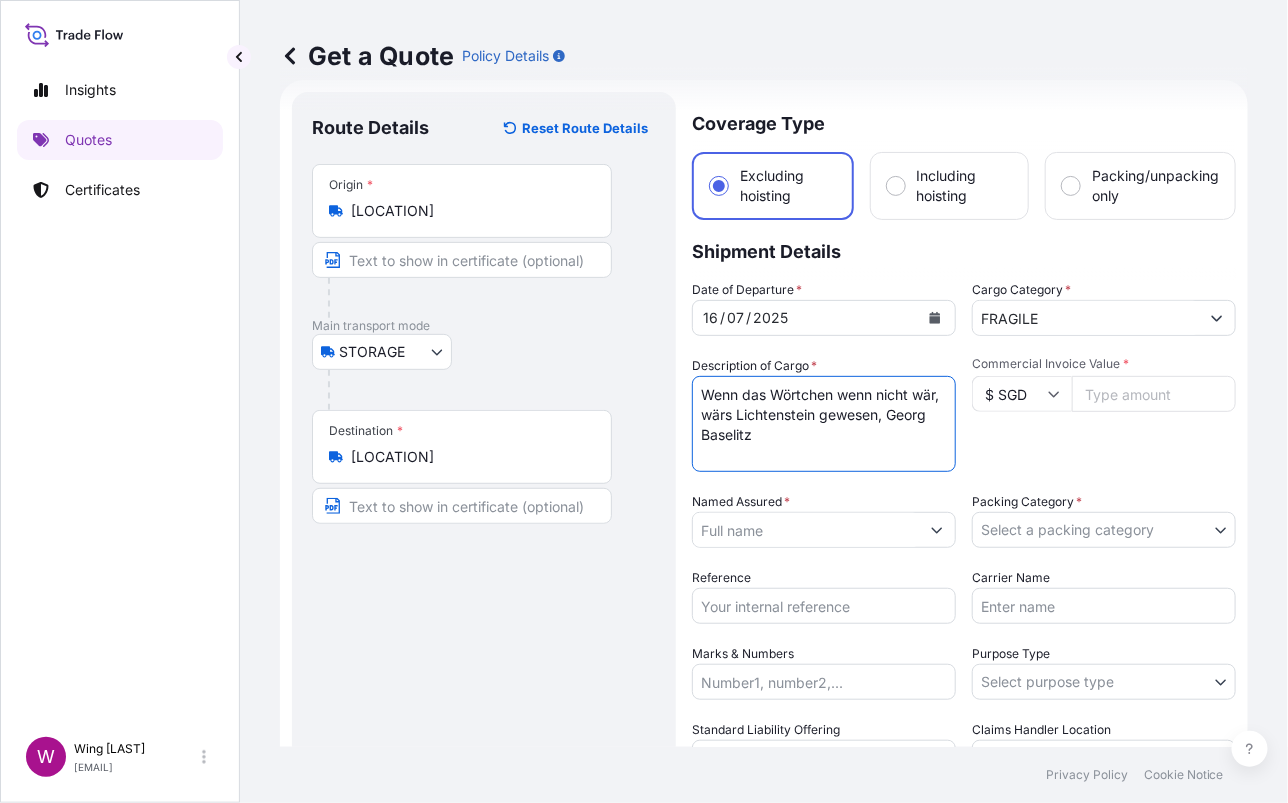 type on "Wenn das Wörtchen wenn nicht wär, wärs Lichtenstein gewesen, Georg Baselitz" 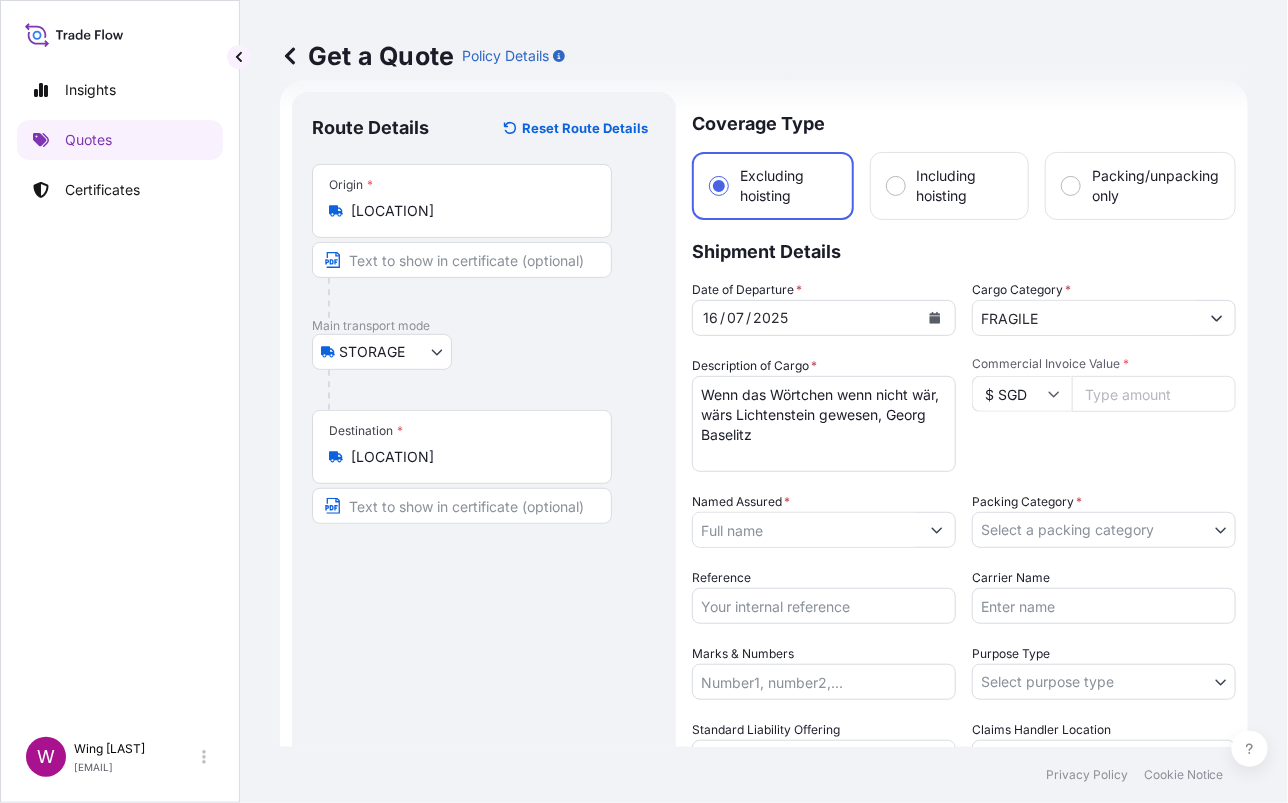 drag, startPoint x: 553, startPoint y: 618, endPoint x: 563, endPoint y: 610, distance: 12.806249 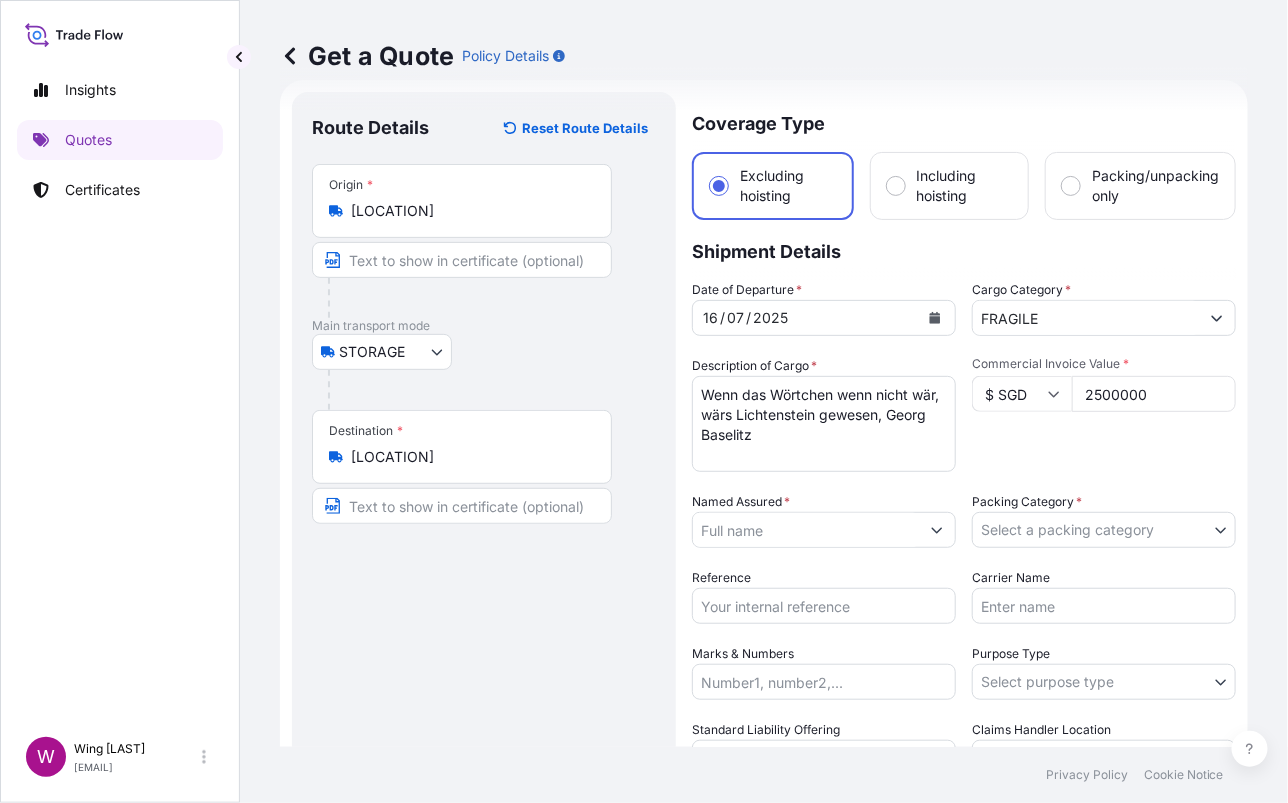 type on "2500000" 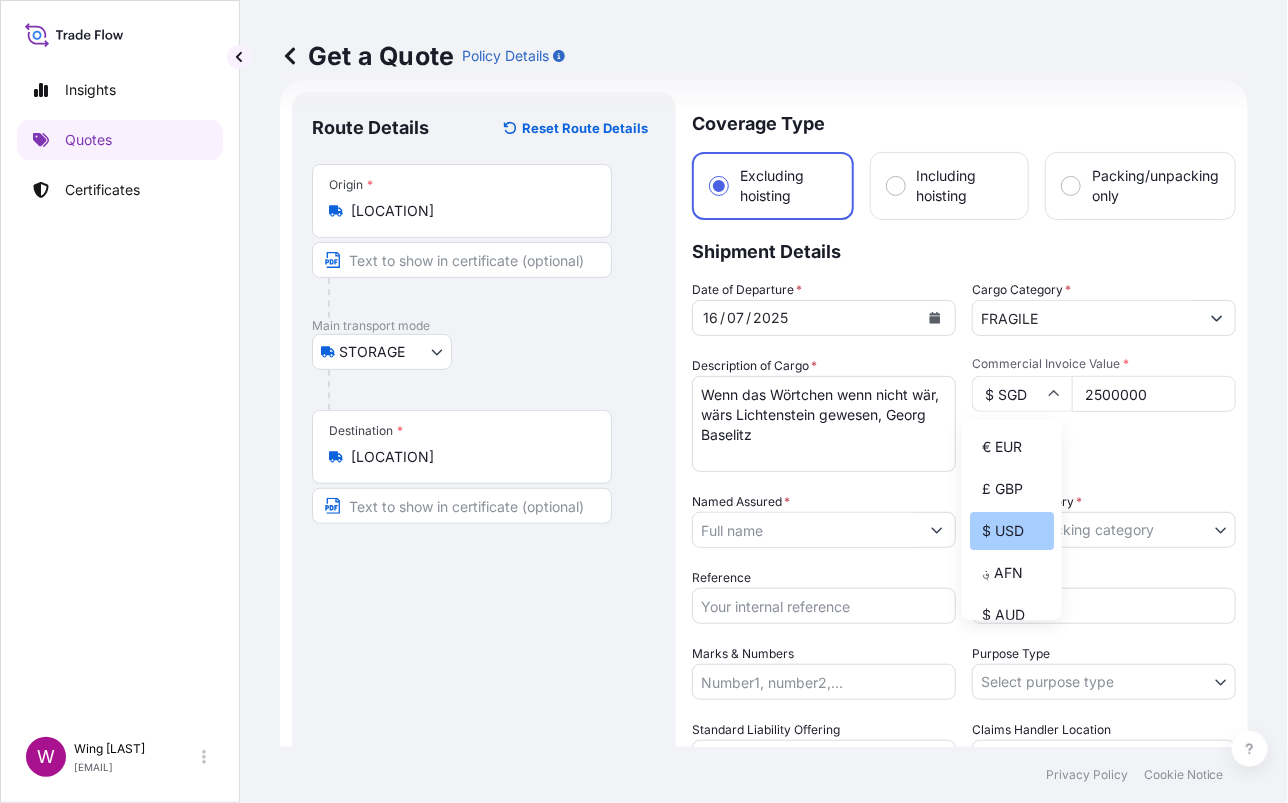 click on "$ USD" at bounding box center [1012, 531] 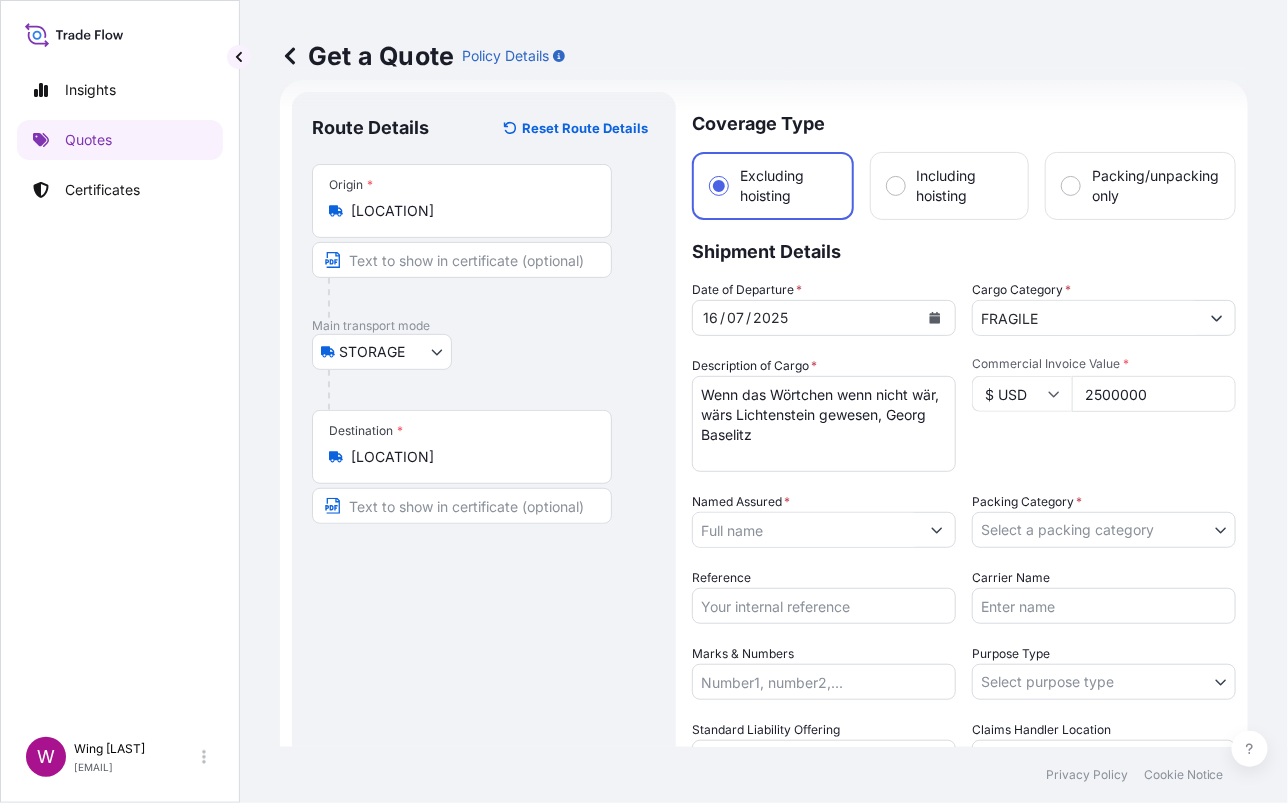 click on "Route Details Reset Route Details Place of loading Road / Inland Road / Inland Origin * [LOCATION] Main transport mode STORAGE COURIER INSTALLATION LAND SEA AIR STORAGE Destination * [LOCATION] Road / Inland Road / Inland Place of Discharge" at bounding box center (484, 508) 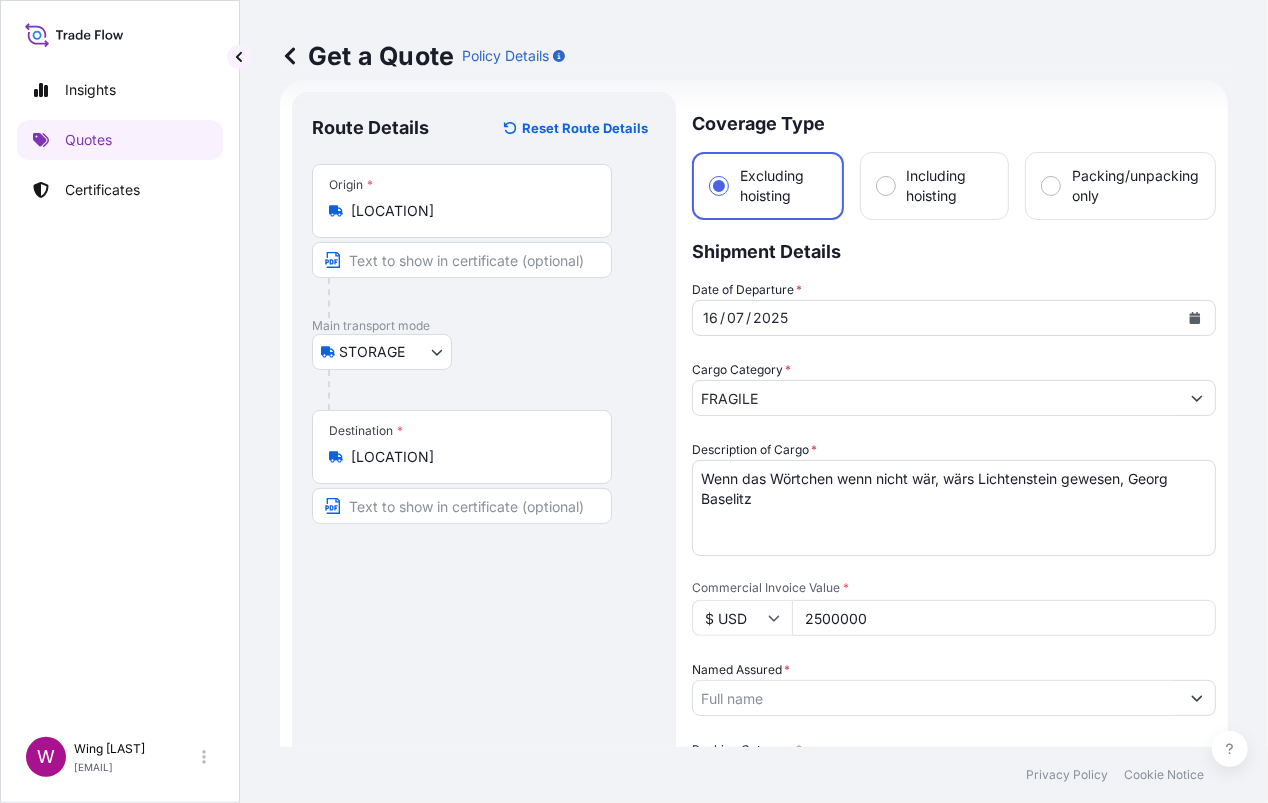 click on "Named Assured *" at bounding box center (936, 698) 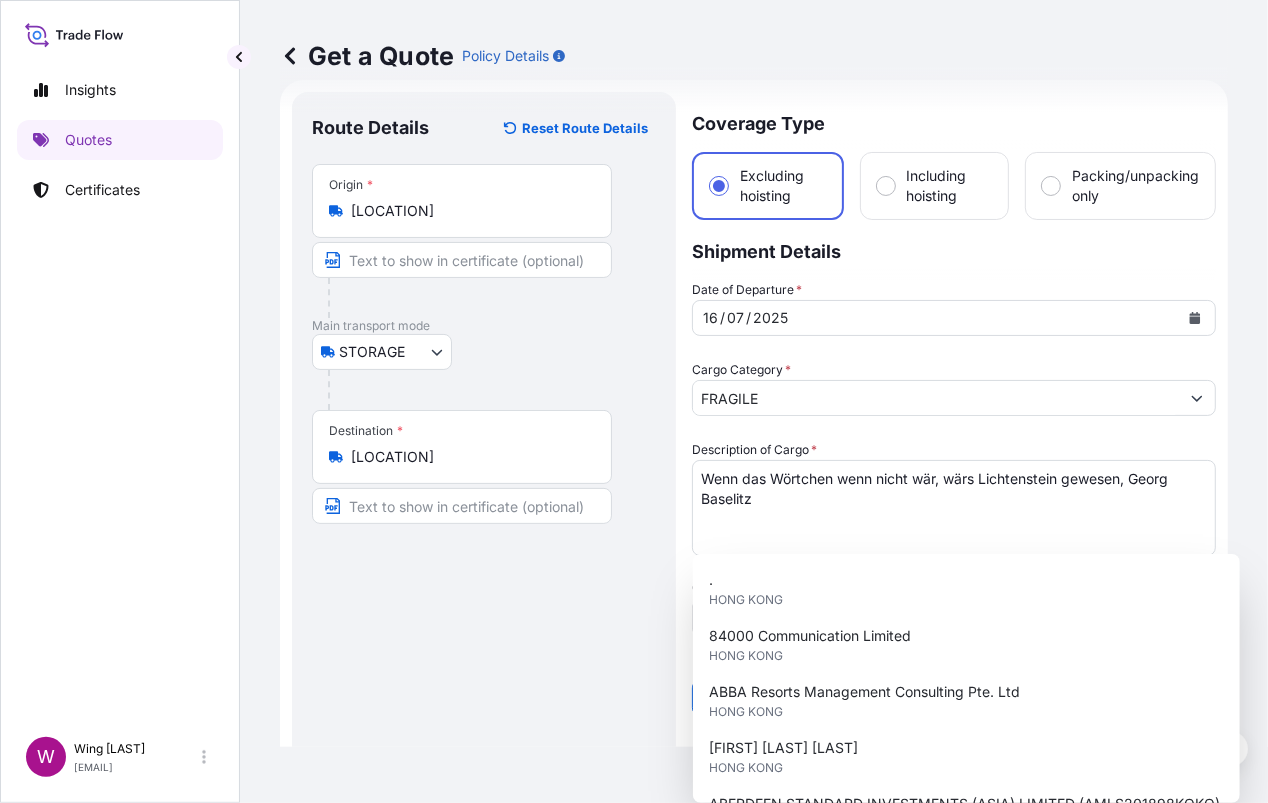 paste on "MULTI LINK CORPORATE DEVELOPMENT LIMITED" 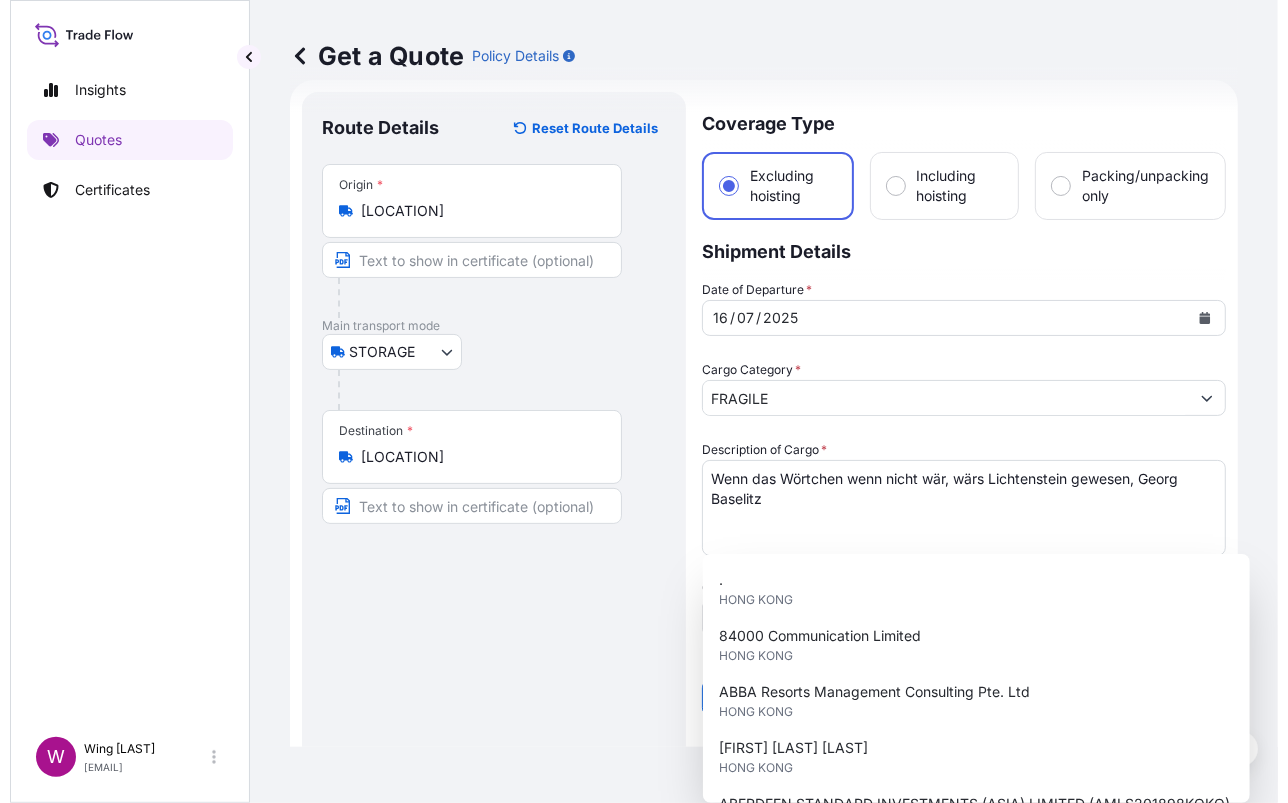 scroll, scrollTop: 0, scrollLeft: 133, axis: horizontal 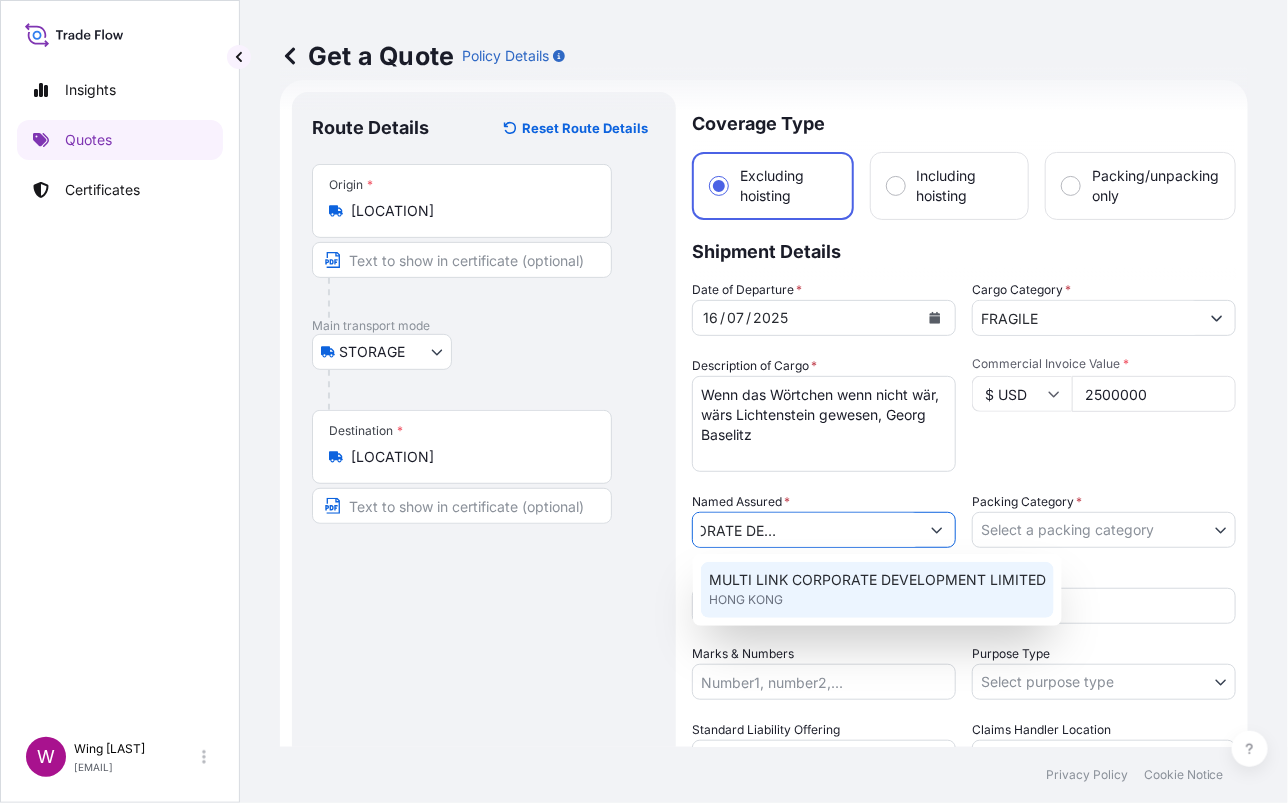 click on "HONG KONG" at bounding box center (746, 600) 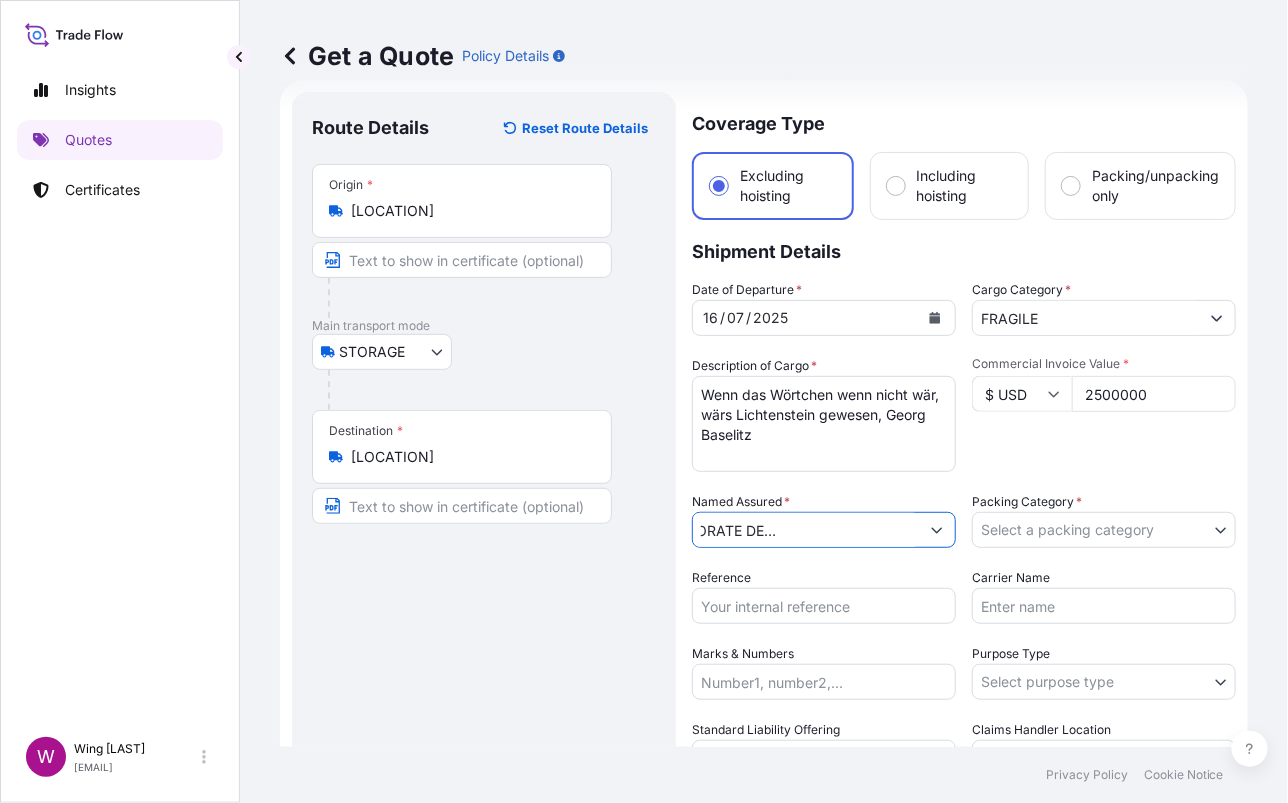 type on "MULTI LINK CORPORATE DEVELOPMENT LIMITED" 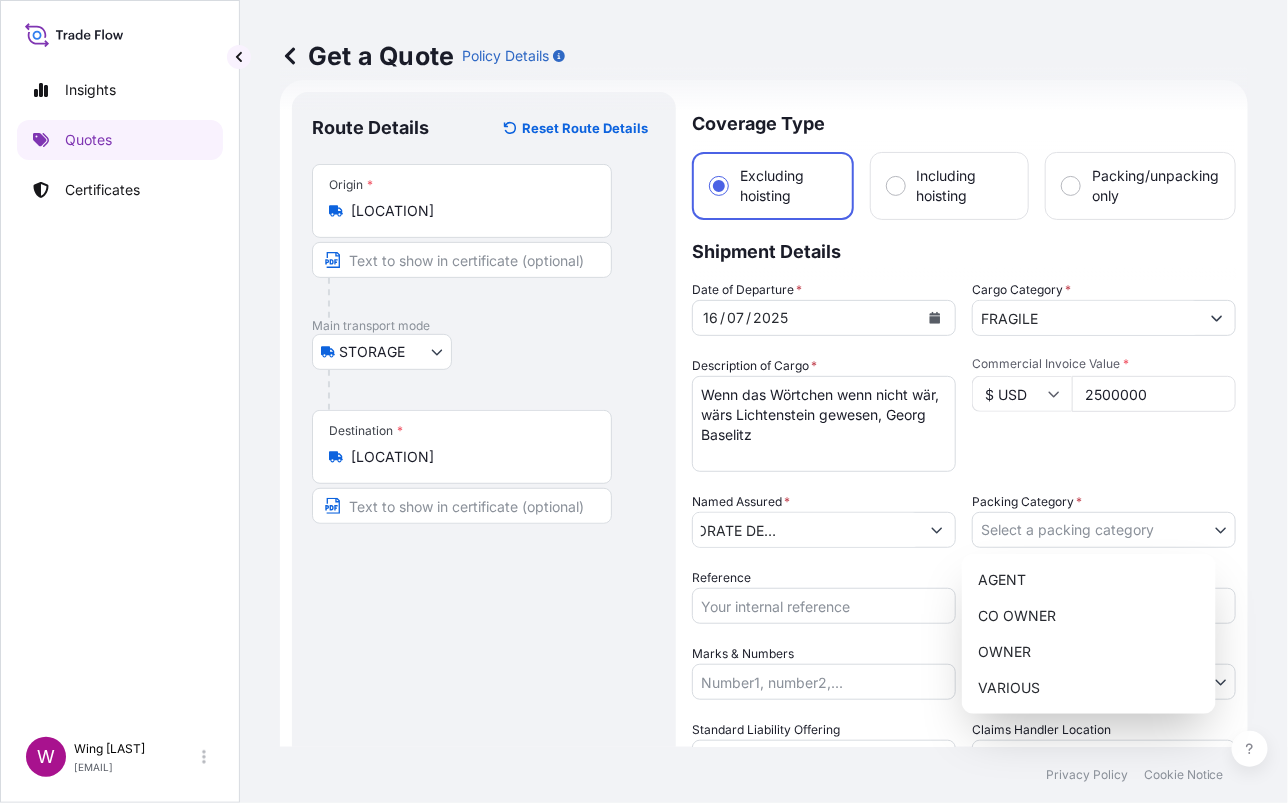 scroll, scrollTop: 0, scrollLeft: 0, axis: both 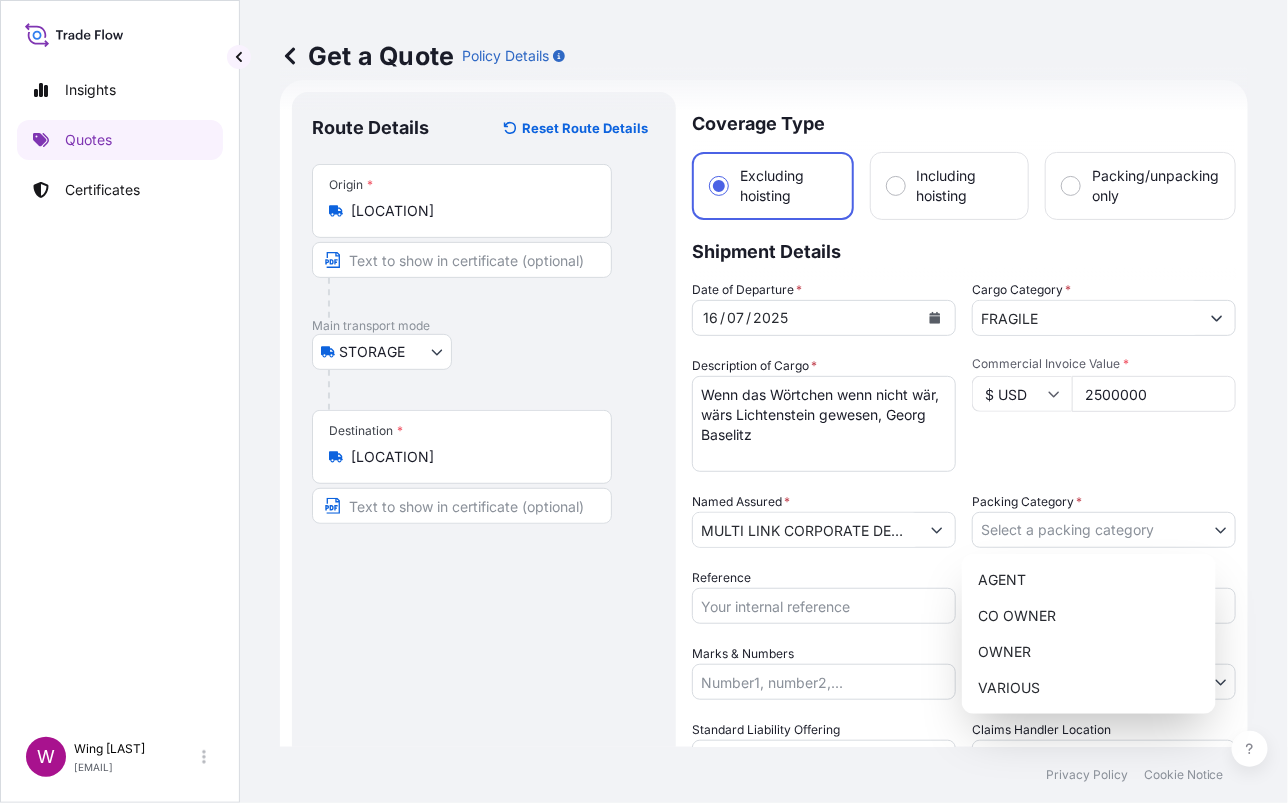 click on "15 options available. 0 options available. 1 option available.
Insights Quotes Certificates W Wing   Lee [EMAIL] Get a Quote Policy Details Route Details Reset Route Details Place of loading Road / Inland Road / Inland Origin * [LOCATION] Main transport mode STORAGE COURIER INSTALLATION LAND SEA AIR STORAGE Destination * [LOCATION] Road / Inland Road / Inland Place of Discharge Coverage Type Excluding hoisting Including hoisting Packing/unpacking only Shipment Details Date of Departure * [DATE] Cargo Category * FRAGILE Description of Cargo * Wenn das Wörtchen wenn nicht wär, wärs Lichtenstein gewesen, Georg Baselitz Commercial Invoice Value   * $ USD [PRICE] Named Assured * MULTI LINK CORPORATE DEVELOPMENT LIMITED Packing Category * Select a packing category AGENT CO-OWNER OWNER Various Reference Carrier Name Marks & Numbers Purpose Type Select purpose type Transit Storage Installation Conservation Standard Liability Offering Select standard liability offering Yes No [LOCATION] * 0" at bounding box center [644, 401] 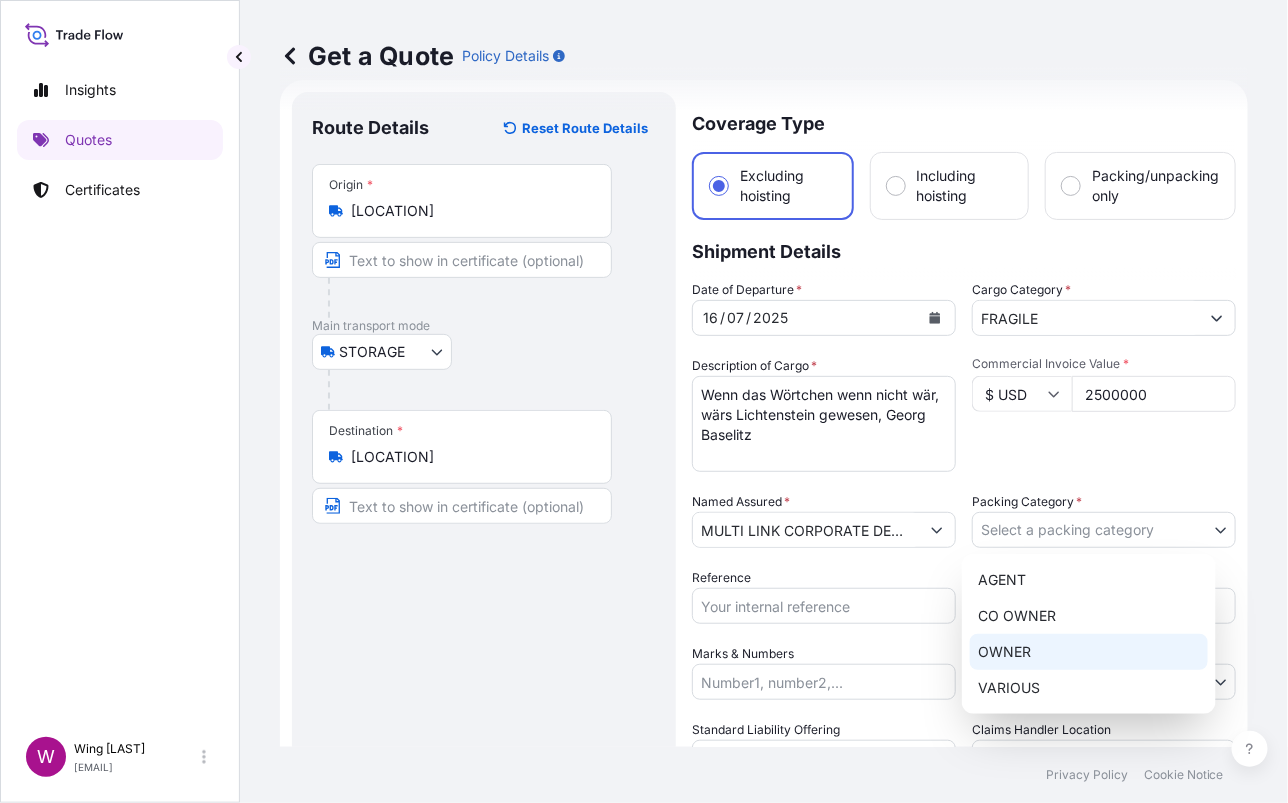 click on "OWNER" at bounding box center (1089, 652) 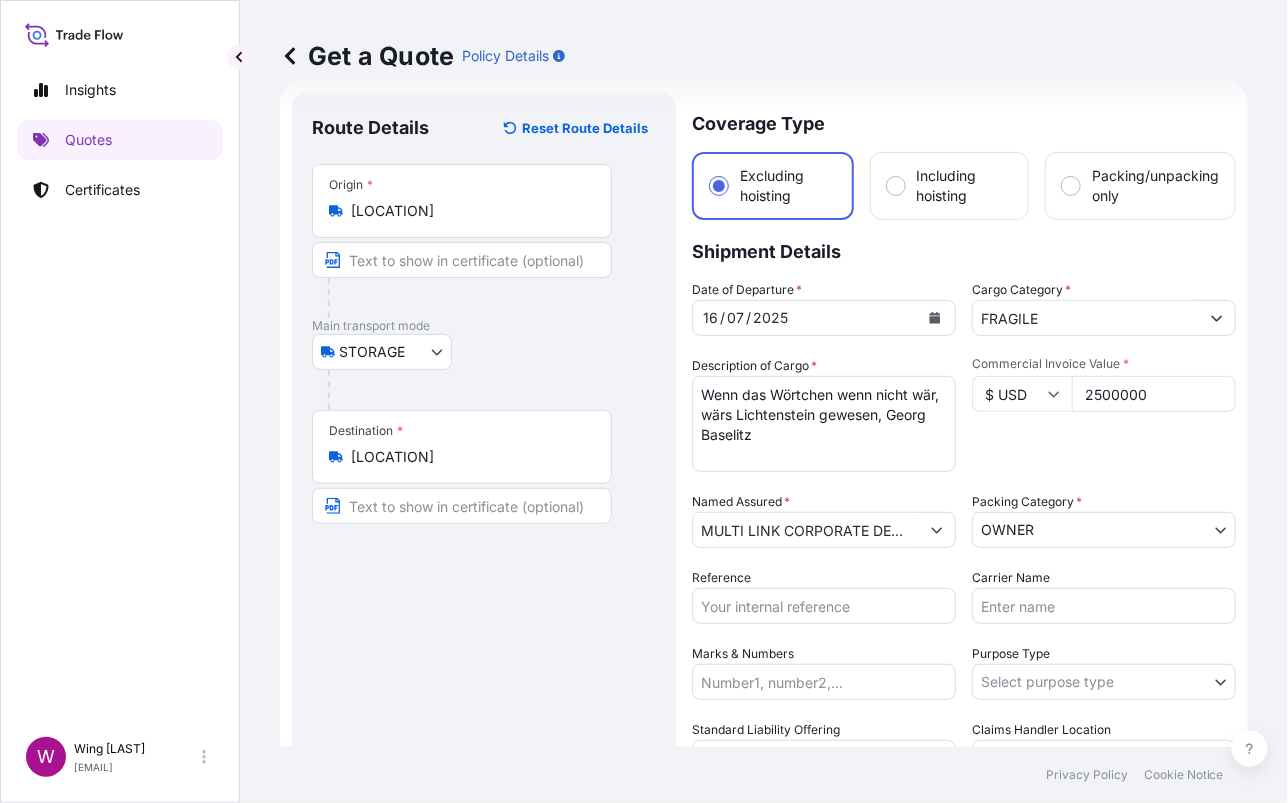 click on "Route Details Reset Route Details Place of loading Road / Inland Road / Inland Origin * [LOCATION] Main transport mode STORAGE COURIER INSTALLATION LAND SEA AIR STORAGE Destination * [LOCATION] Road / Inland Road / Inland Place of Discharge" at bounding box center [484, 508] 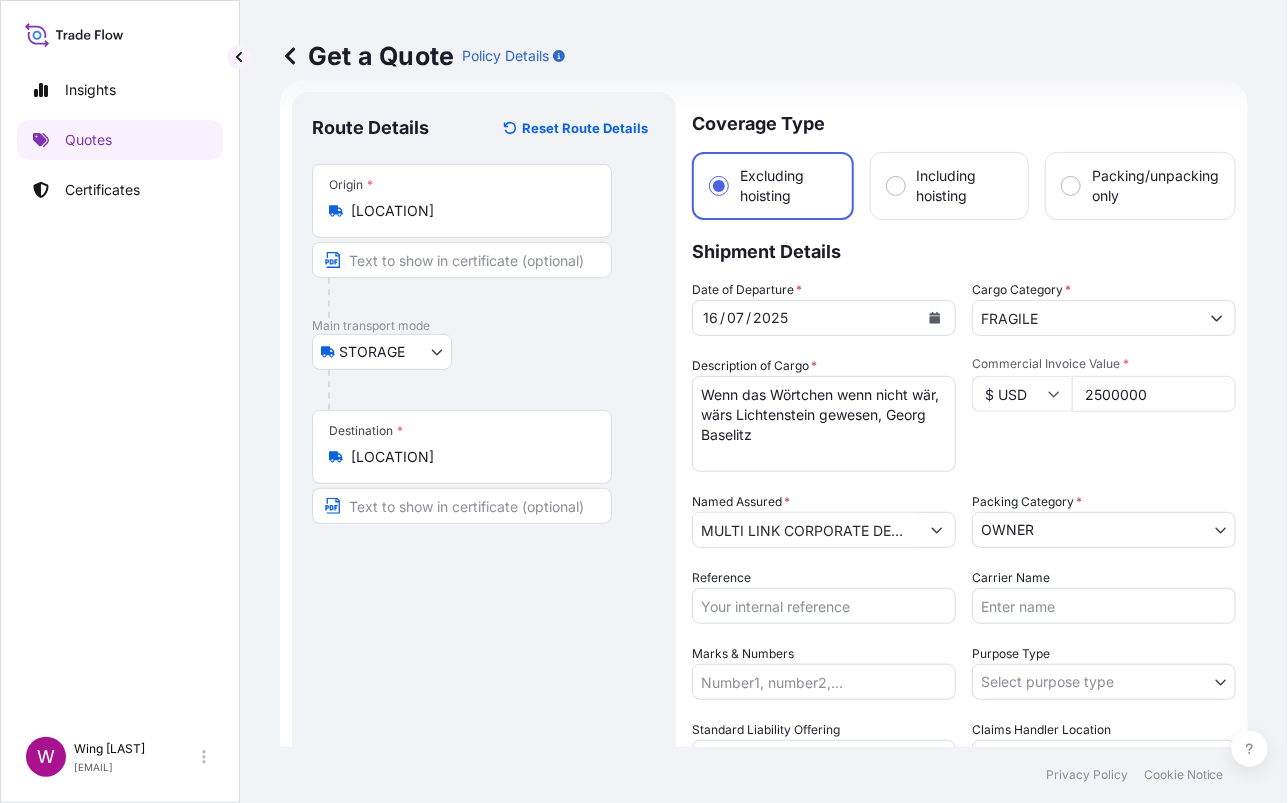 click on "Route Details Reset Route Details Place of loading Road / Inland Road / Inland Origin * [LOCATION] Main transport mode STORAGE COURIER INSTALLATION LAND SEA AIR STORAGE Destination * [LOCATION] Road / Inland Road / Inland Place of Discharge" at bounding box center [484, 508] 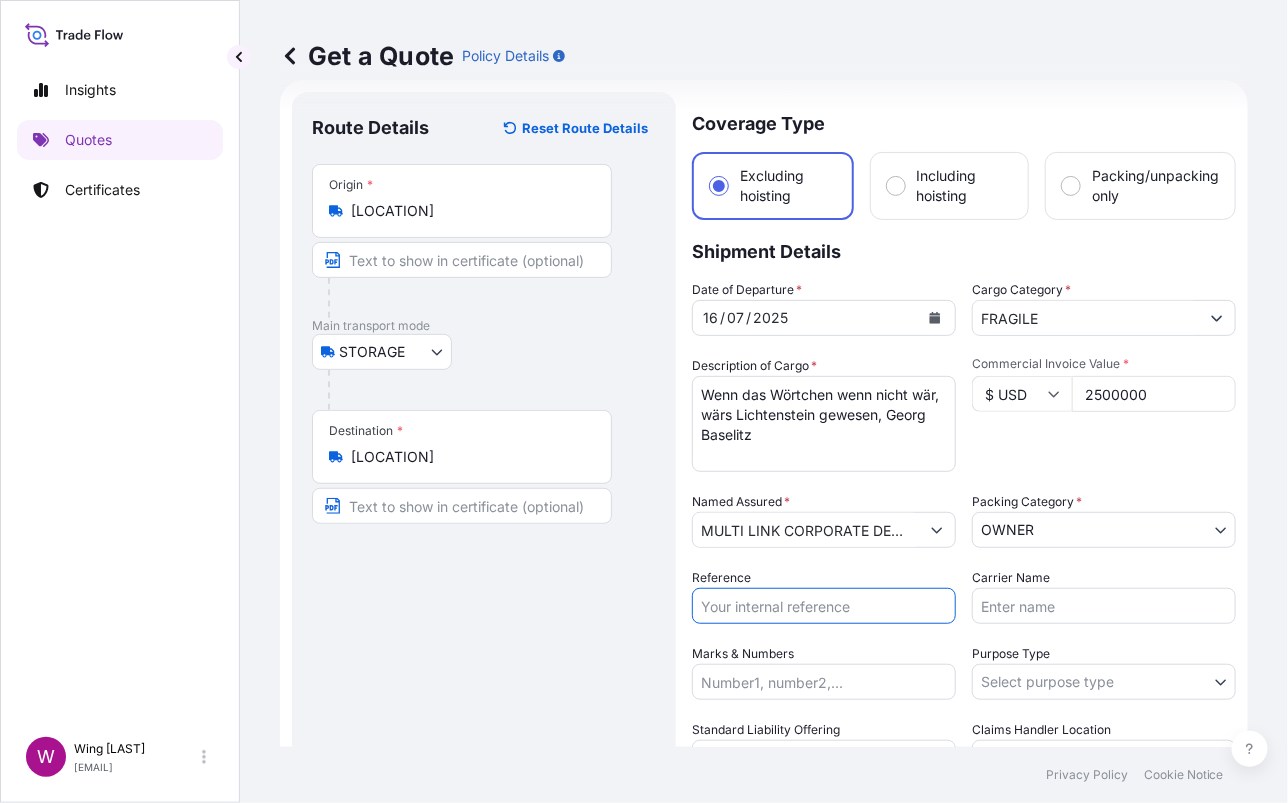 paste on "AMST203168ICIC" 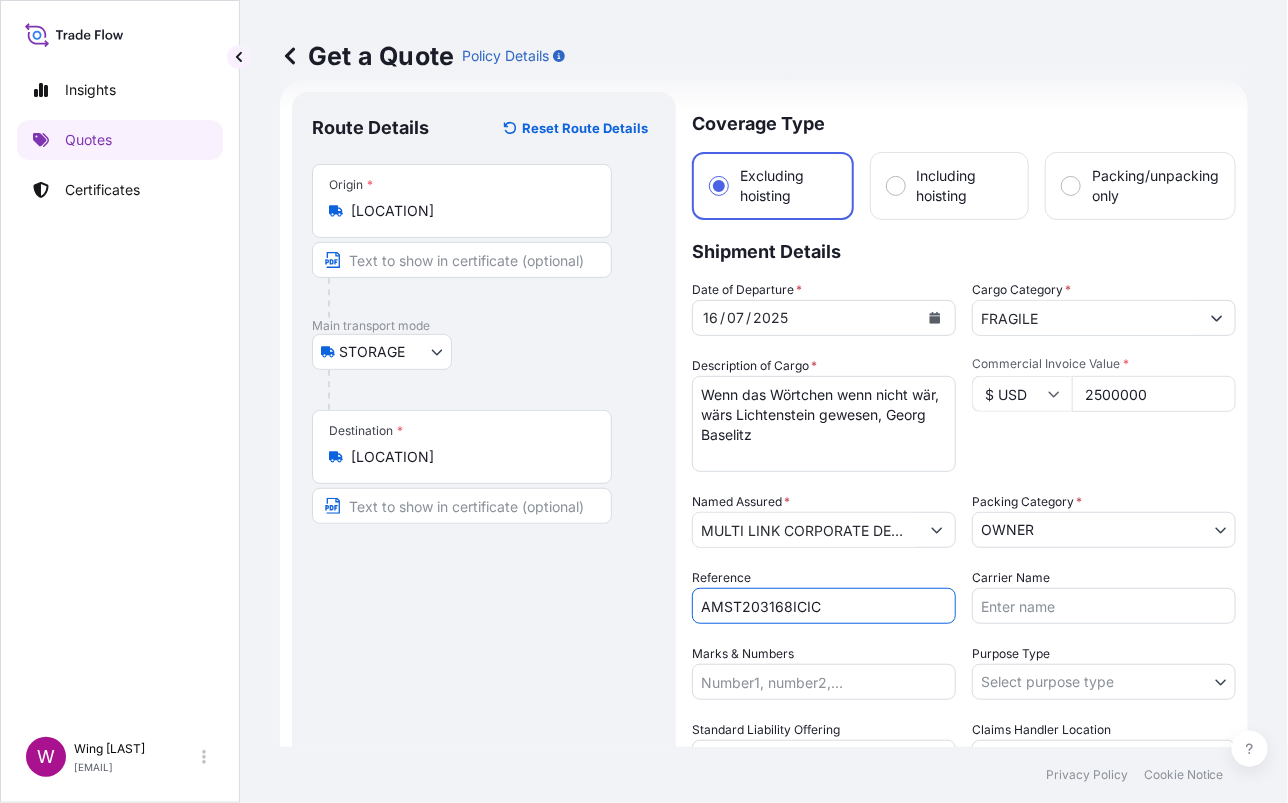 type on "AMST203168ICIC" 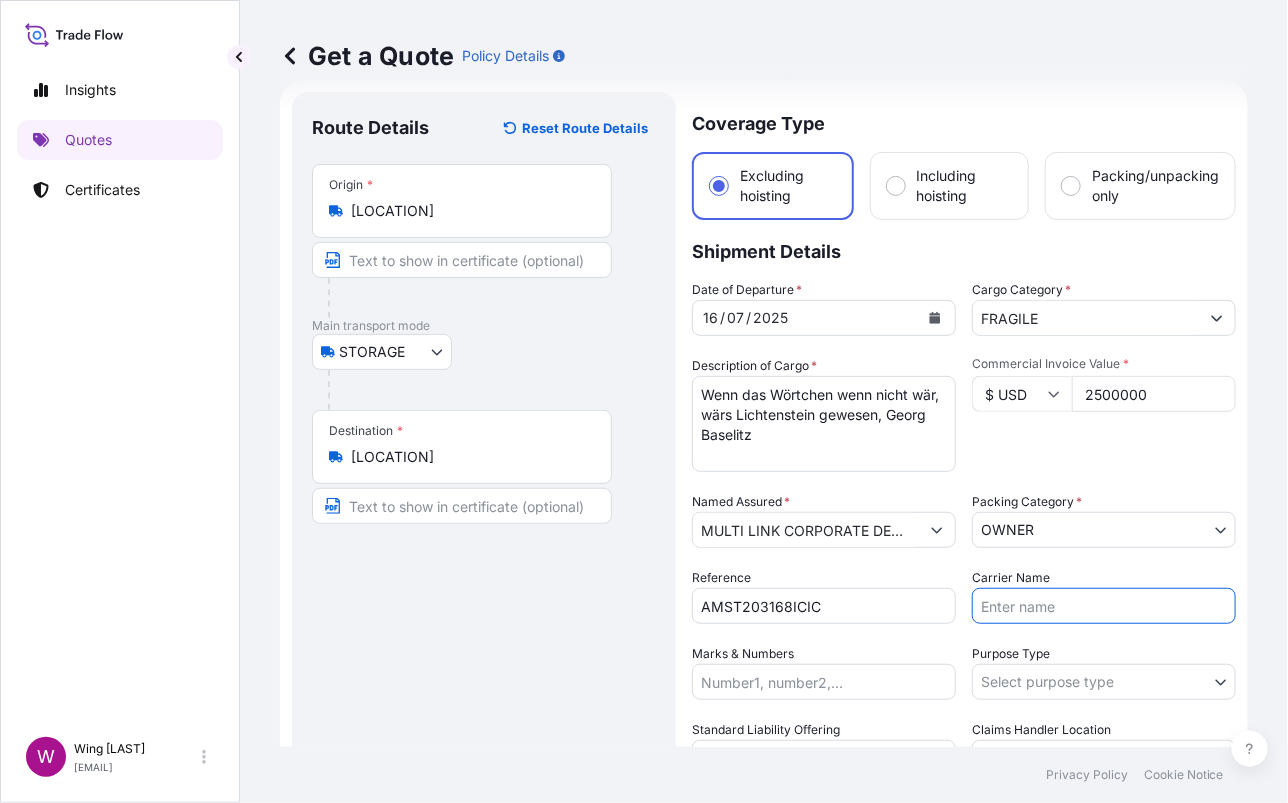 click on "Carrier Name" at bounding box center (1104, 606) 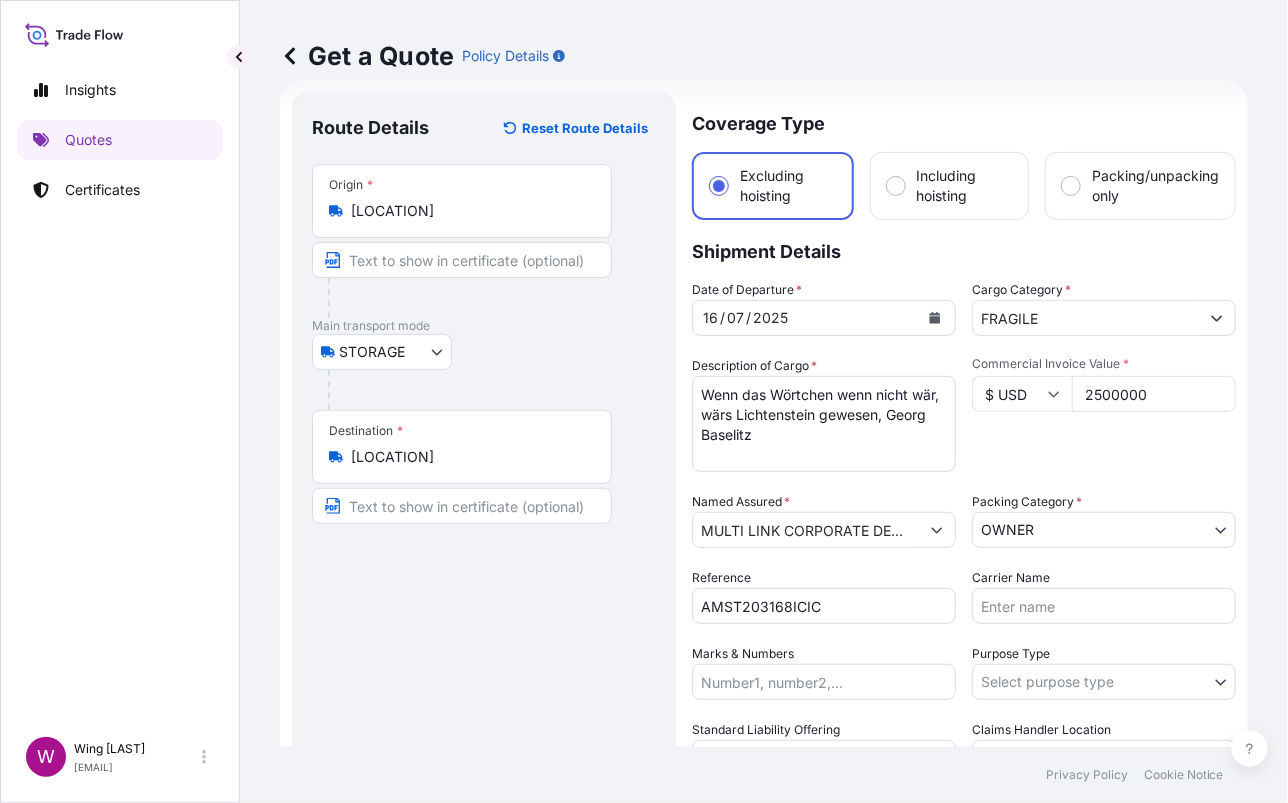 click on "Route Details Reset Route Details Place of loading Road / Inland Road / Inland Origin * [LOCATION] Main transport mode STORAGE COURIER INSTALLATION LAND SEA AIR STORAGE Destination * [LOCATION] Road / Inland Road / Inland Place of Discharge" at bounding box center [484, 508] 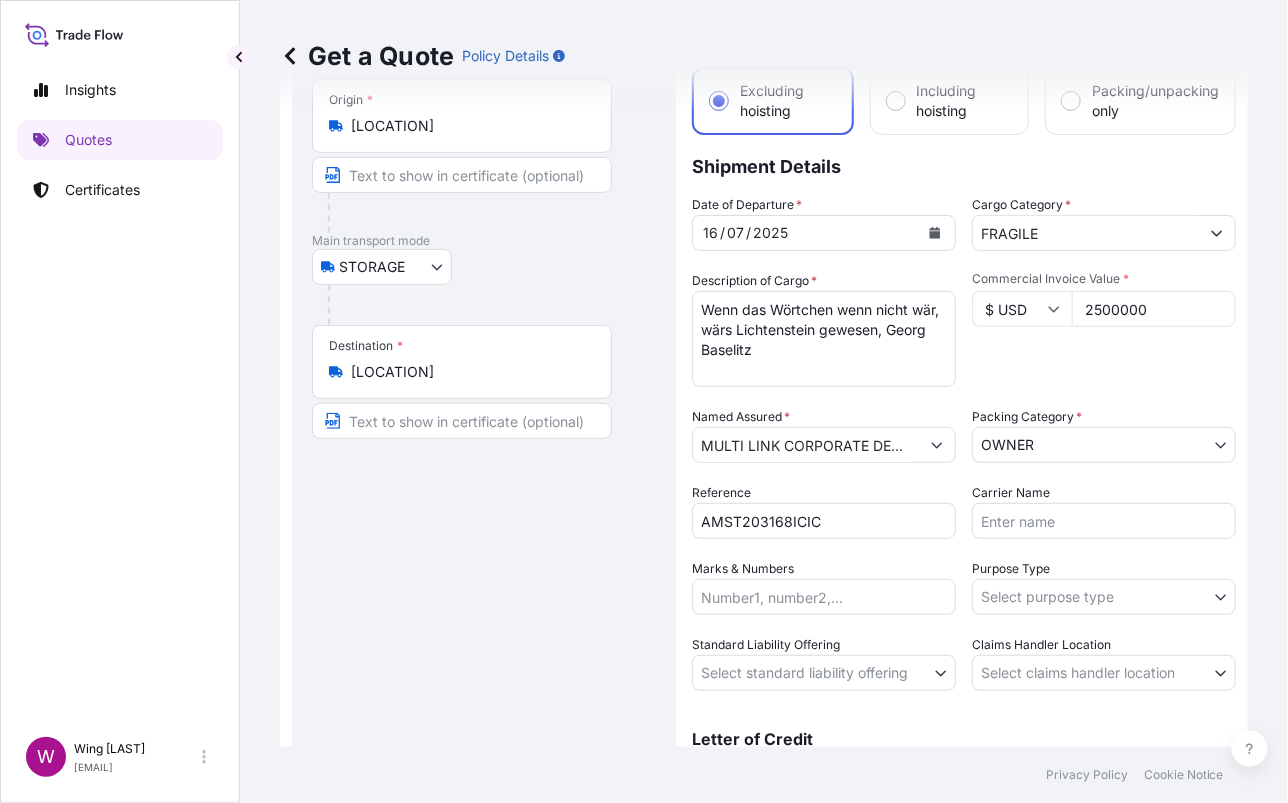 scroll, scrollTop: 218, scrollLeft: 0, axis: vertical 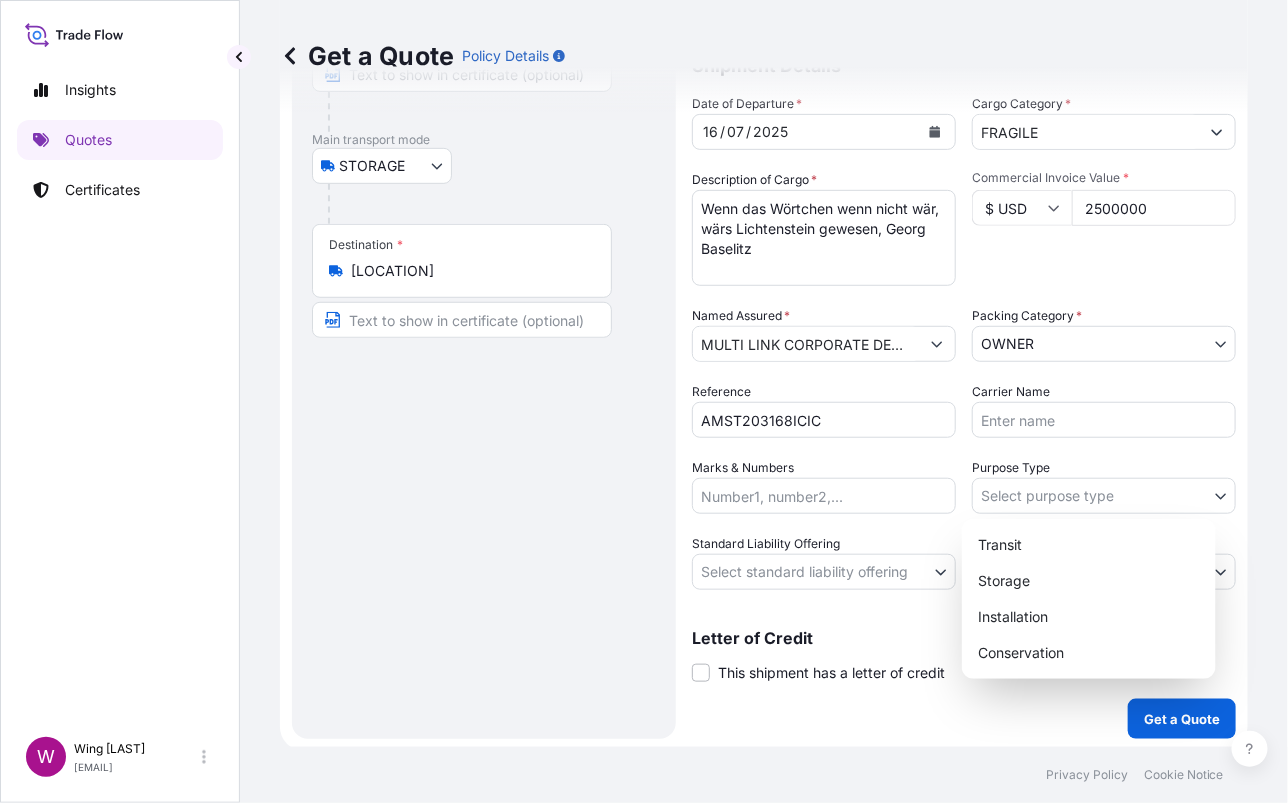 click on "Insights Quotes Certificates W Wing   Lee [EMAIL] Get a Quote Policy Details Route Details Reset Route Details Place of loading Road / Inland Road / Inland Origin * [LOCATION] Main transport mode STORAGE COURIER INSTALLATION LAND SEA AIR STORAGE Destination * [LOCATION] Road / Inland Road / Inland Place of Discharge Coverage Type Excluding hoisting Including hoisting Packing/unpacking only Shipment Details Date of Departure * [DATE] Cargo Category * FRAGILE Description of Cargo * Wenn das Wörtchen wenn nicht wär, wärs Lichtenstein gewesen, Georg Baselitz Commercial Invoice Value   * $ USD [PRICE] Named Assured * MULTI LINK CORPORATE DEVELOPMENT LIMITED Packing Category * OWNER AGENT CO-OWNER OWNER Various Reference AMST203168ICIC Carrier Name Marks & Numbers Purpose Type Storage Transit Storage Installation Conservation Standard Liability Offering Yes Yes No Claims Handler Location Select claims handler location [LOCATION] [LOCATION] * 0" at bounding box center [644, 401] 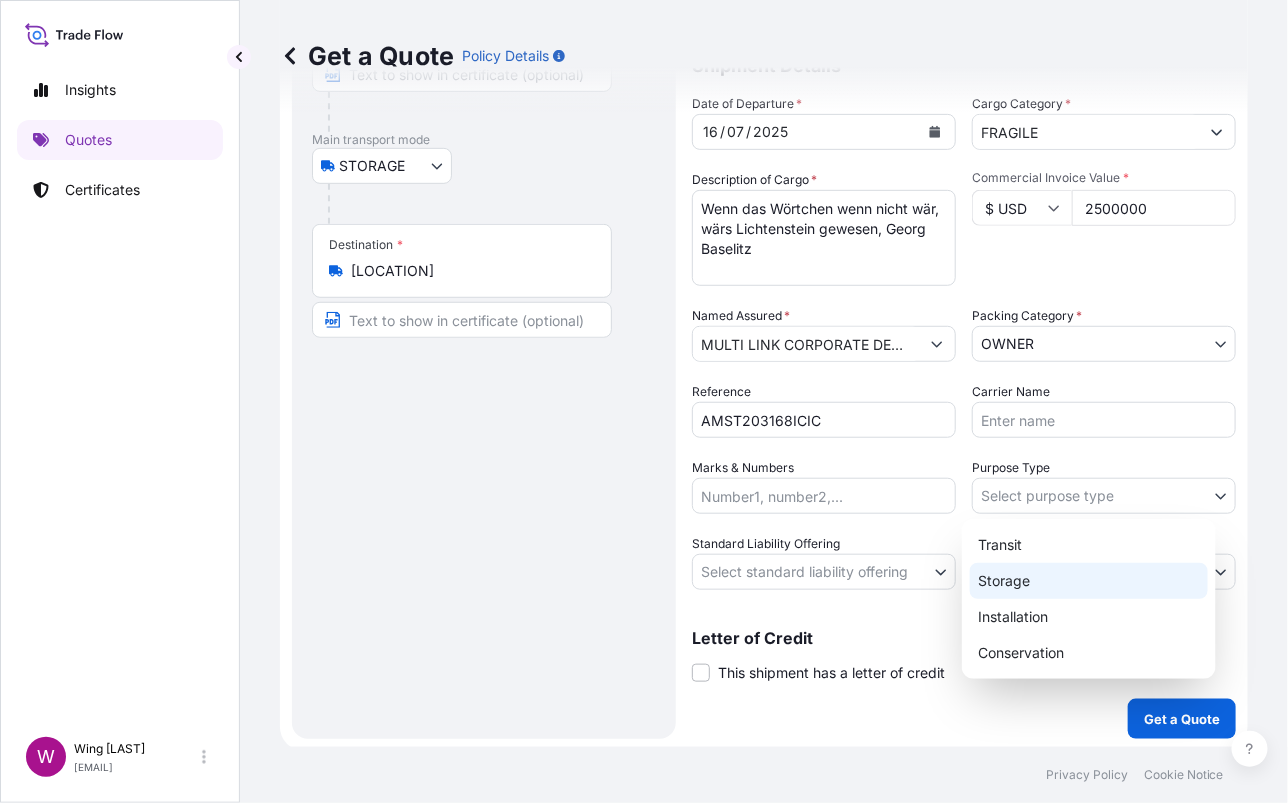 click on "Storage" at bounding box center [1089, 581] 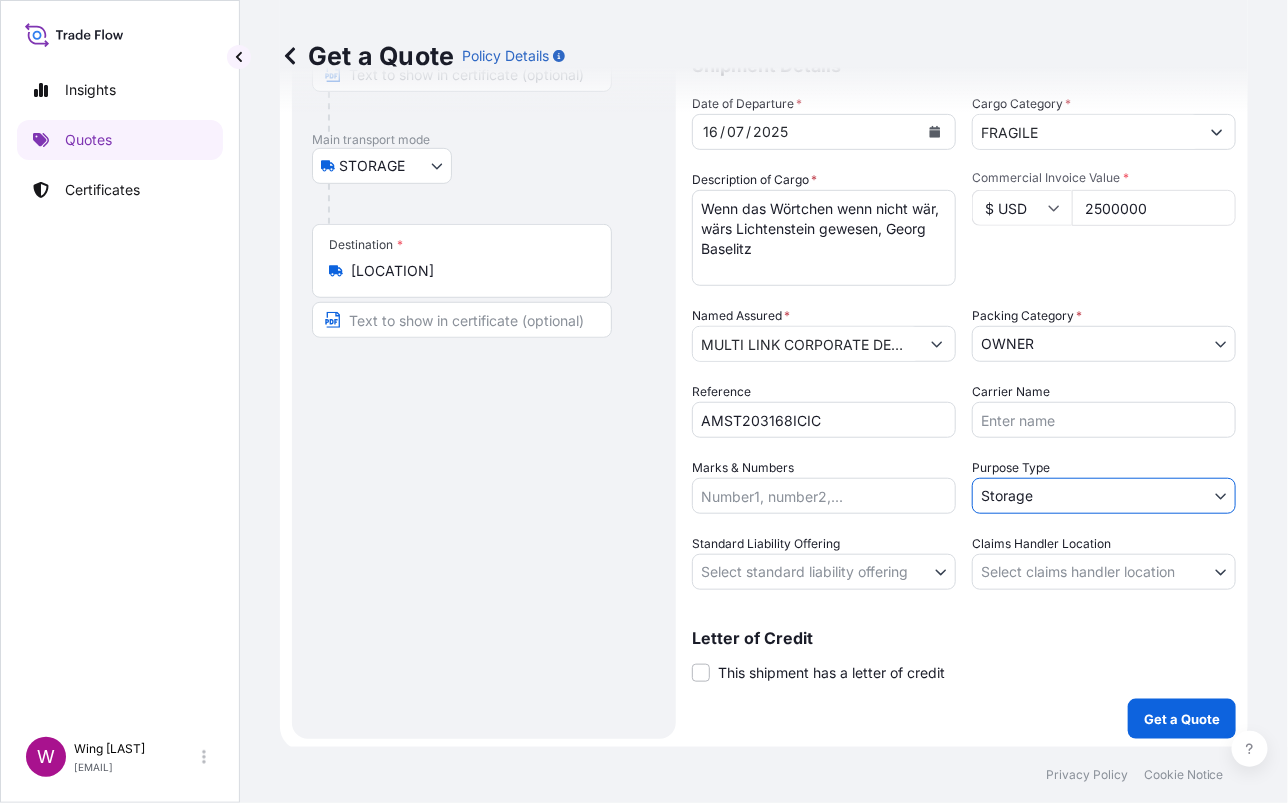 click on "Insights Quotes Certificates W Wing   Lee [EMAIL] Get a Quote Policy Details Route Details Reset Route Details Place of loading Road / Inland Road / Inland Origin * [LOCATION] Main transport mode STORAGE COURIER INSTALLATION LAND SEA AIR STORAGE Destination * [LOCATION] Road / Inland Road / Inland Place of Discharge Coverage Type Excluding hoisting Including hoisting Packing/unpacking only Shipment Details Date of Departure * [DATE] Cargo Category * FRAGILE Description of Cargo * Wenn das Wörtchen wenn nicht wär, wärs Lichtenstein gewesen, Georg Baselitz Commercial Invoice Value   * $ USD [PRICE] Named Assured * MULTI LINK CORPORATE DEVELOPMENT LIMITED Packing Category * OWNER AGENT CO-OWNER OWNER Various Reference AMST203168ICIC Carrier Name Marks & Numbers Purpose Type Storage Transit Storage Installation Conservation Standard Liability Offering Select standard liability offering Yes No Claims Handler Location Select claims handler location [LOCATION] [LOCATION] Letter of Credit *" at bounding box center [644, 401] 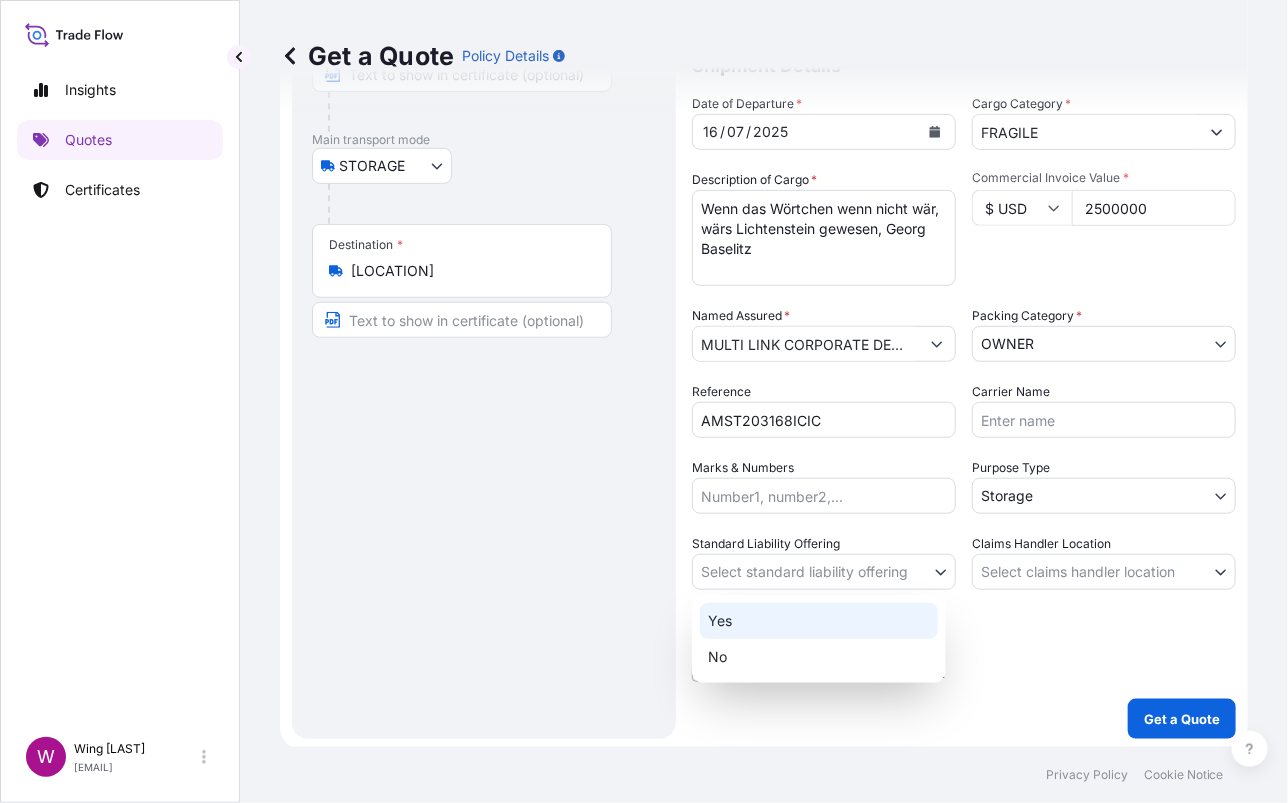 click on "Yes" at bounding box center (819, 621) 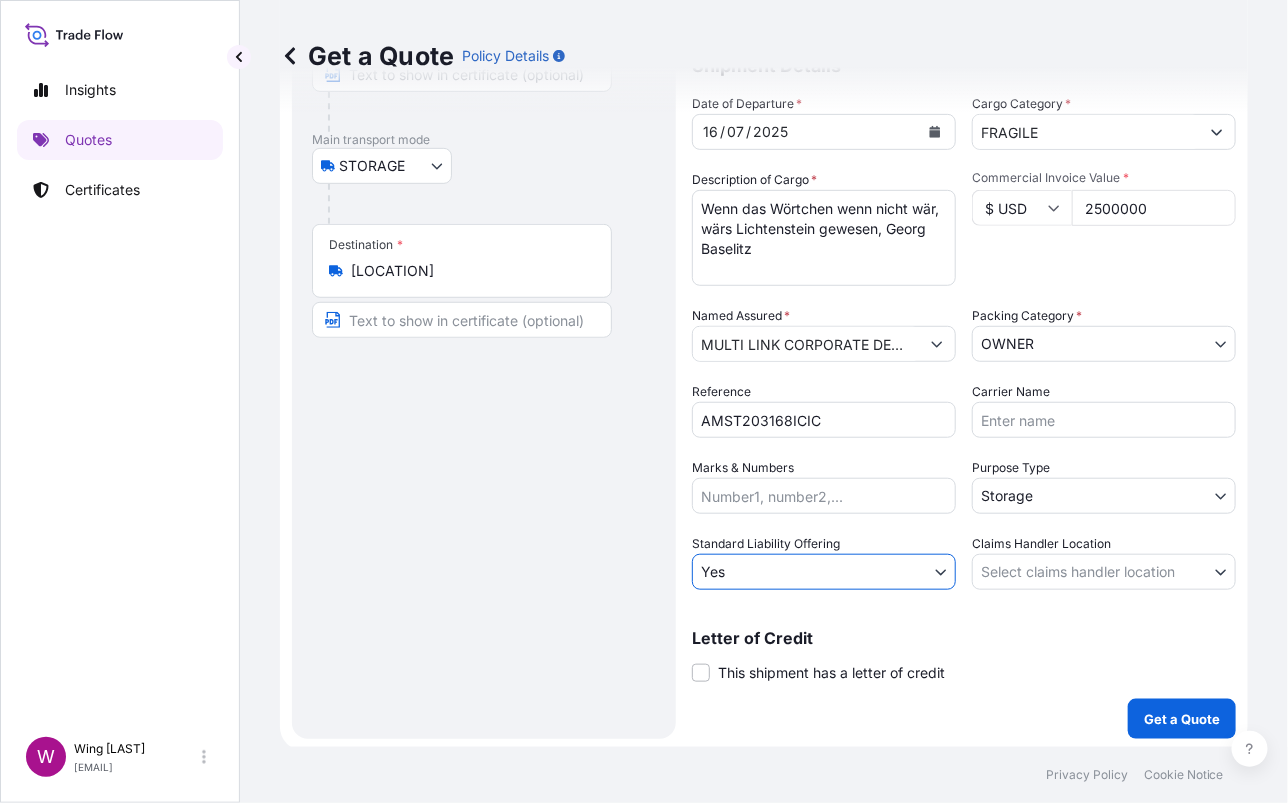 click on "Insights Quotes Certificates W Wing   Lee [EMAIL] Get a Quote Policy Details Route Details Reset Route Details Place of loading Road / Inland Road / Inland Origin * [LOCATION] Main transport mode STORAGE COURIER INSTALLATION LAND SEA AIR STORAGE Destination * [LOCATION] Road / Inland Road / Inland Place of Discharge Coverage Type Excluding hoisting Including hoisting Packing/unpacking only Shipment Details Date of Departure * [DATE] Cargo Category * FRAGILE Description of Cargo * Wenn das Wörtchen wenn nicht wär, wärs Lichtenstein gewesen, Georg Baselitz Commercial Invoice Value   * $ USD [PRICE] Named Assured * MULTI LINK CORPORATE DEVELOPMENT LIMITED Packing Category * OWNER AGENT CO-OWNER OWNER Various Reference AMST203168ICIC Carrier Name Marks & Numbers Purpose Type Storage Transit Storage Installation Conservation Standard Liability Offering Yes Yes No Claims Handler Location Select claims handler location [LOCATION] [LOCATION] Letter of Credit Letter of credit * Get a Quote 0" at bounding box center [644, 401] 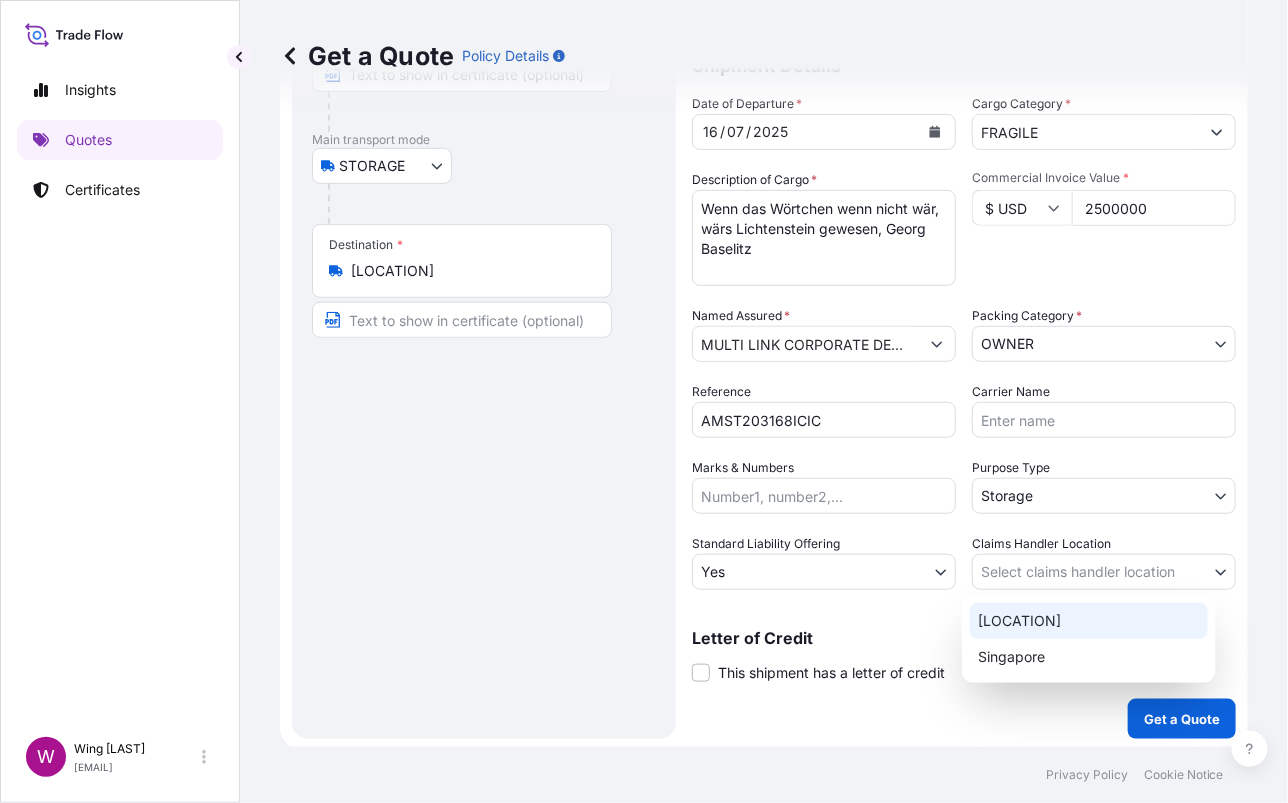 click on "[LOCATION]" at bounding box center [1089, 621] 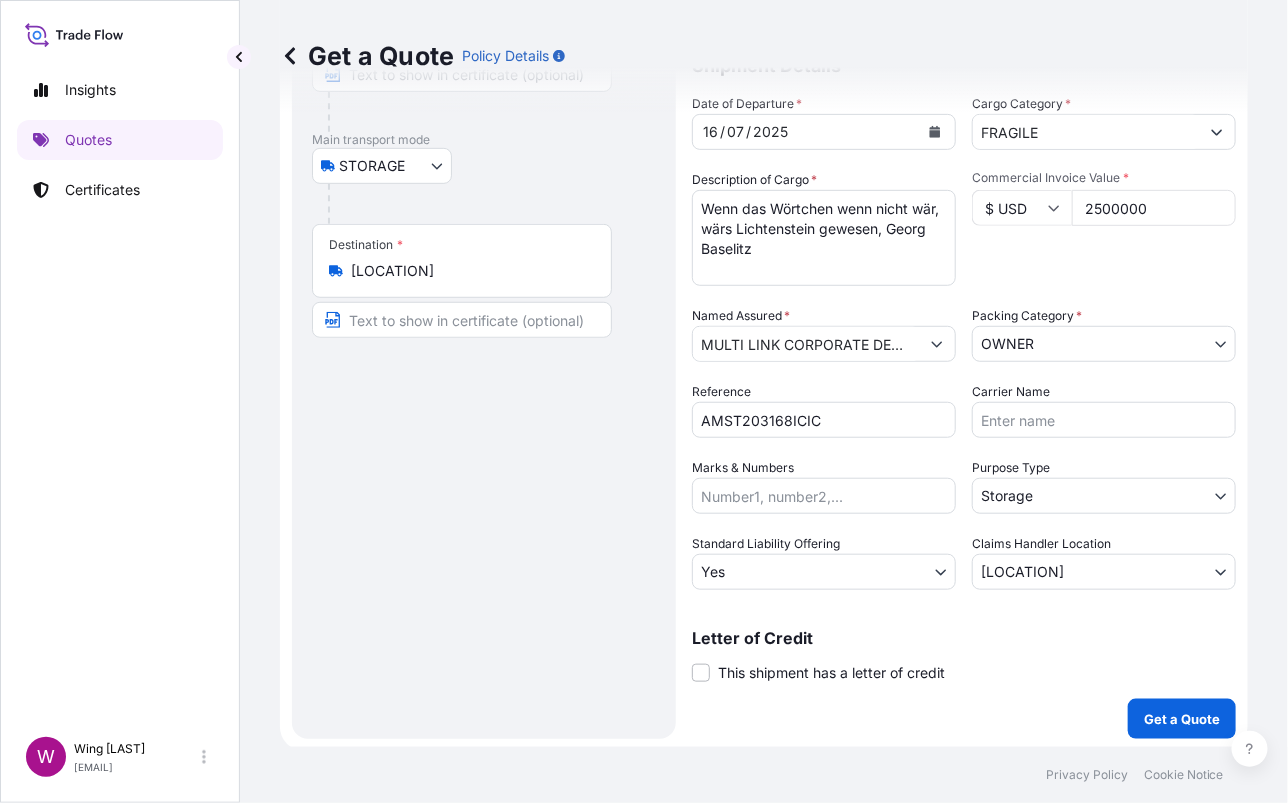 click on "Route Details Reset Route Details Place of loading Road / Inland Road / Inland Origin * [LOCATION] Main transport mode STORAGE COURIER INSTALLATION LAND SEA AIR STORAGE Destination * [LOCATION] Road / Inland Road / Inland Place of Discharge Coverage Type Excluding hoisting Including hoisting Packing/unpacking only Shipment Details Date of Departure * [DATE] Cargo Category * FRAGILE Description of Cargo * Wenn das Wörtchen wenn nicht wär, wärs Lichtenstein gewesen, Georg Baselitz Commercial Invoice Value   * $ USD [PRICE] Named Assured * MULTI LINK CORPORATE DEVELOPMENT LIMITED Packing Category * OWNER AGENT CO-OWNER OWNER Various Reference AMST203168ICIC Carrier Name Marks & Numbers Purpose Type Storage Transit Storage Installation Conservation Standard Liability Offering Yes Yes No Claims Handler Location [LOCATION] [LOCATION] Letter of Credit This shipment has a letter of credit Letter of credit * Letter of credit may not exceed 12000 characters Get a Quote" at bounding box center (764, 322) 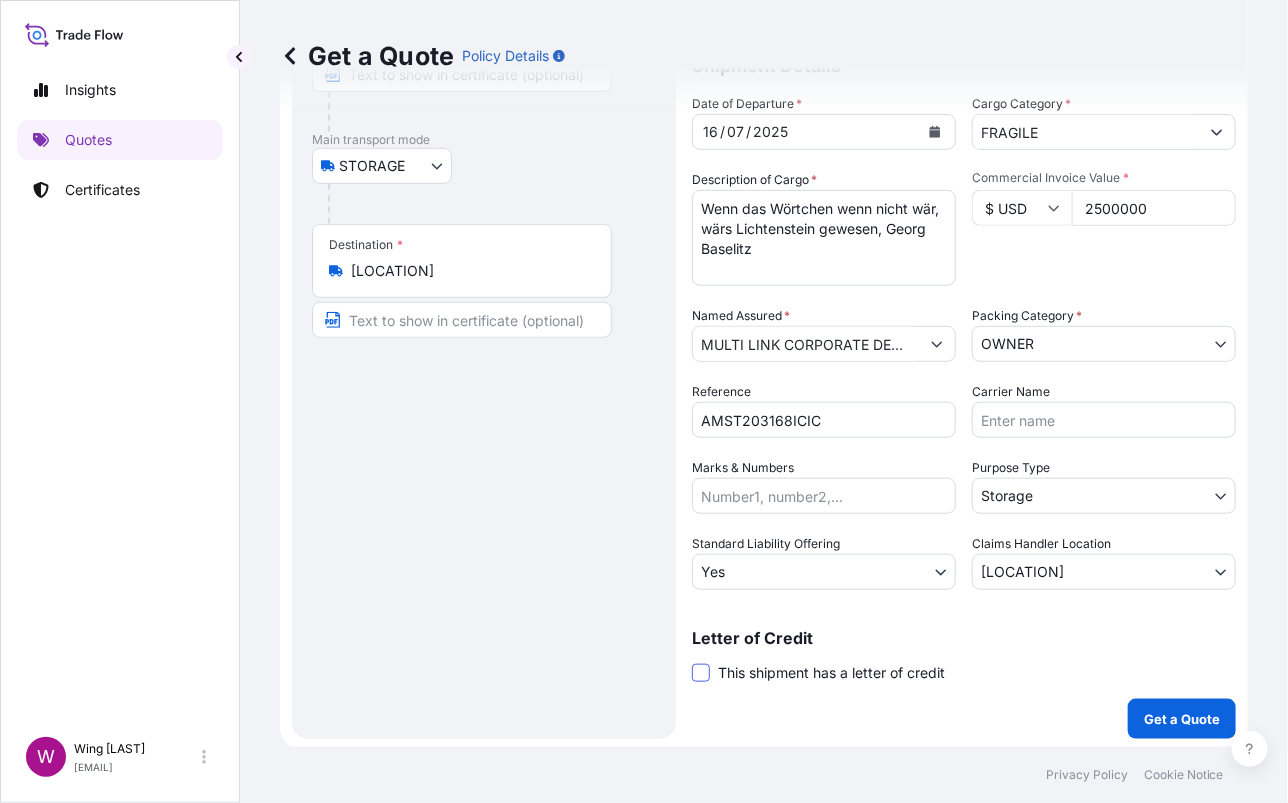 drag, startPoint x: 688, startPoint y: 673, endPoint x: 701, endPoint y: 673, distance: 13 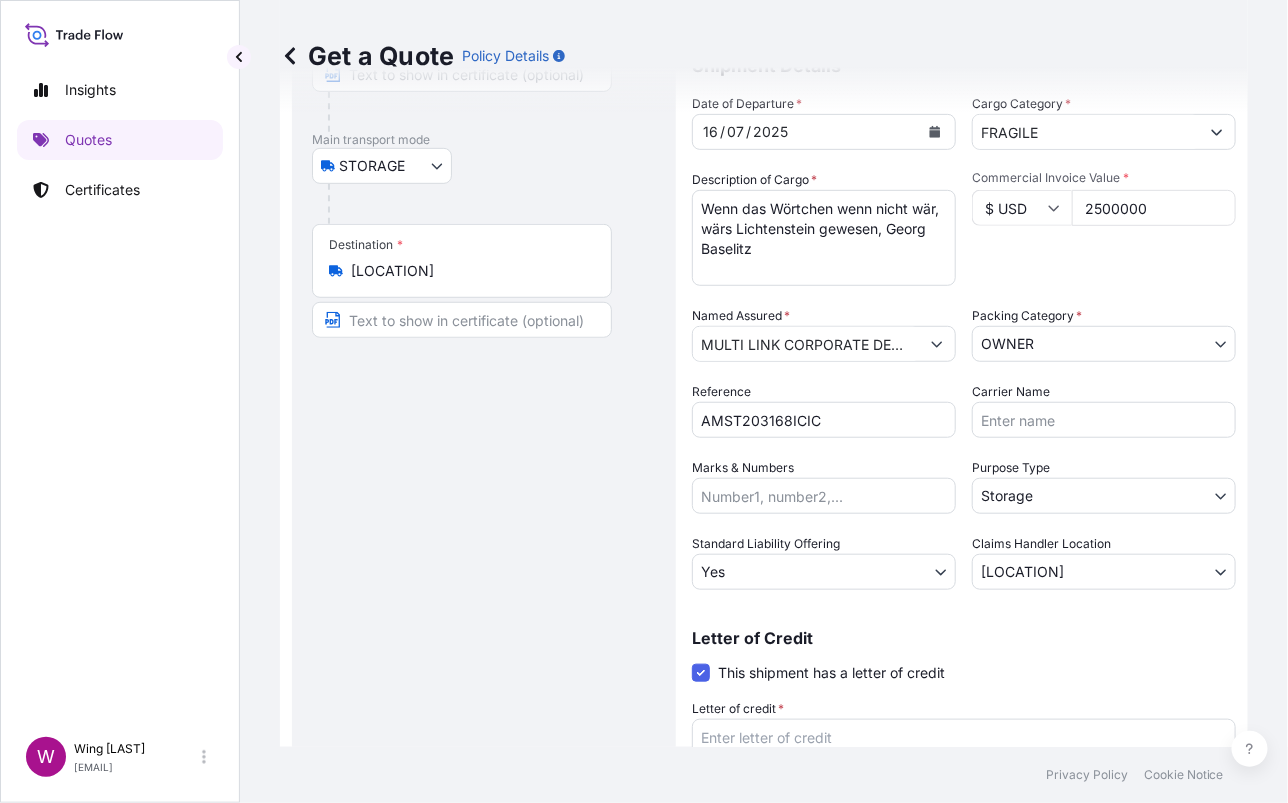 click on "Route Details Reset Route Details Place of loading Road / Inland Road / Inland Origin * [LOCATION] Main transport mode STORAGE COURIER INSTALLATION LAND SEA AIR STORAGE Destination * [LOCATION] Road / Inland Road / Inland Place of Discharge" at bounding box center [484, 398] 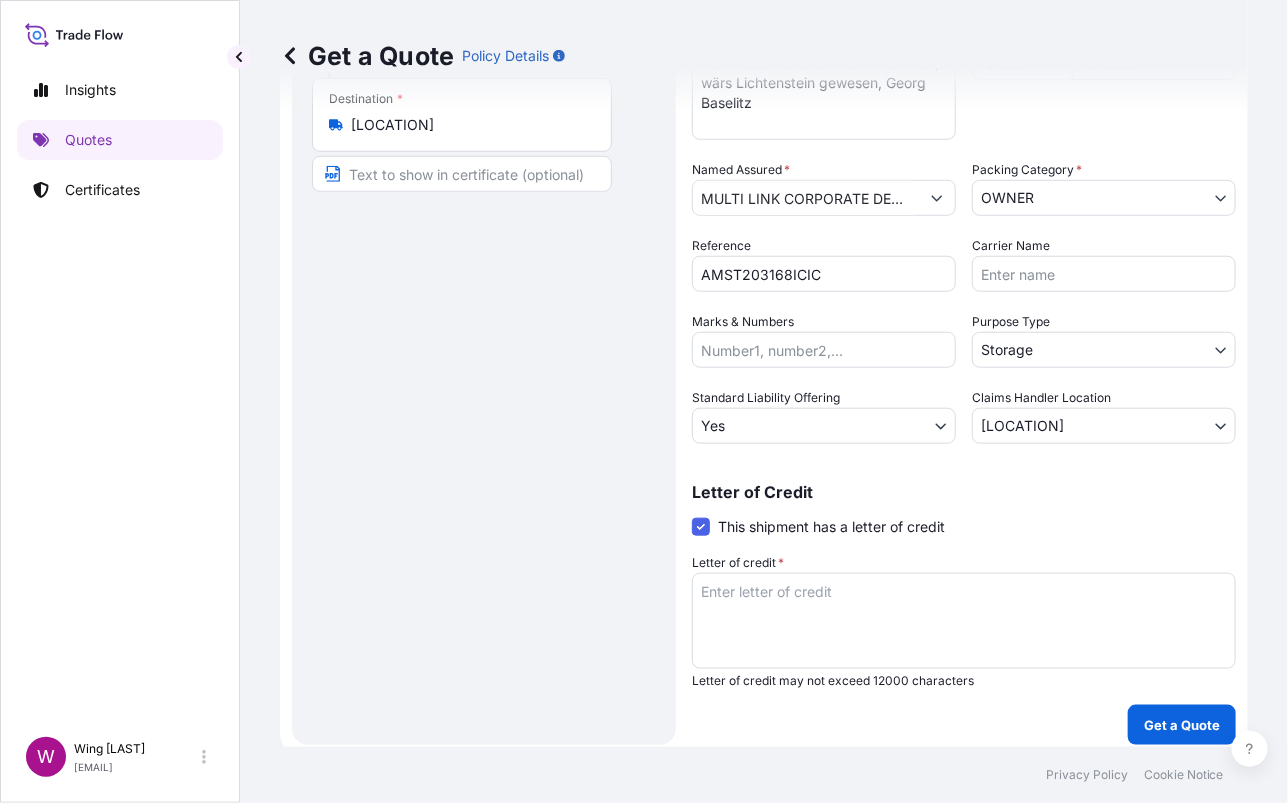 scroll, scrollTop: 370, scrollLeft: 0, axis: vertical 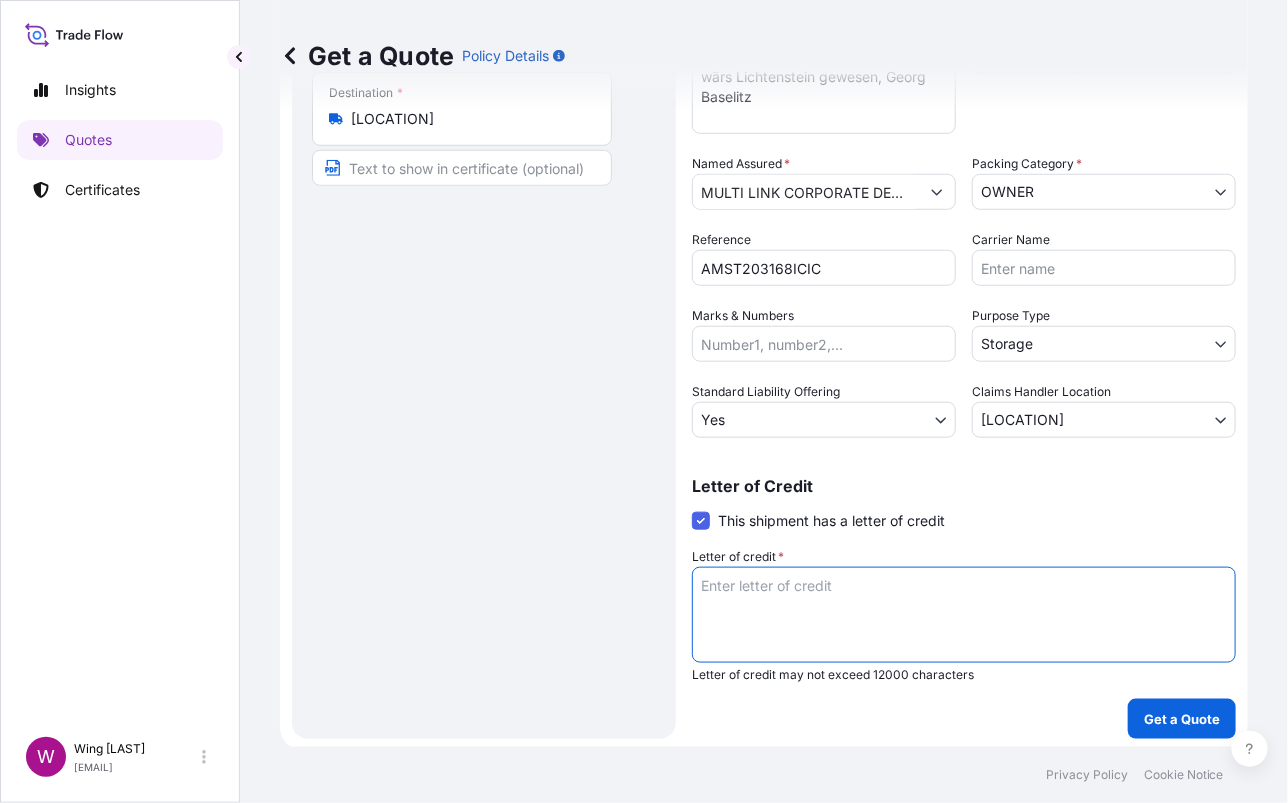 click on "Letter of credit *" at bounding box center [964, 615] 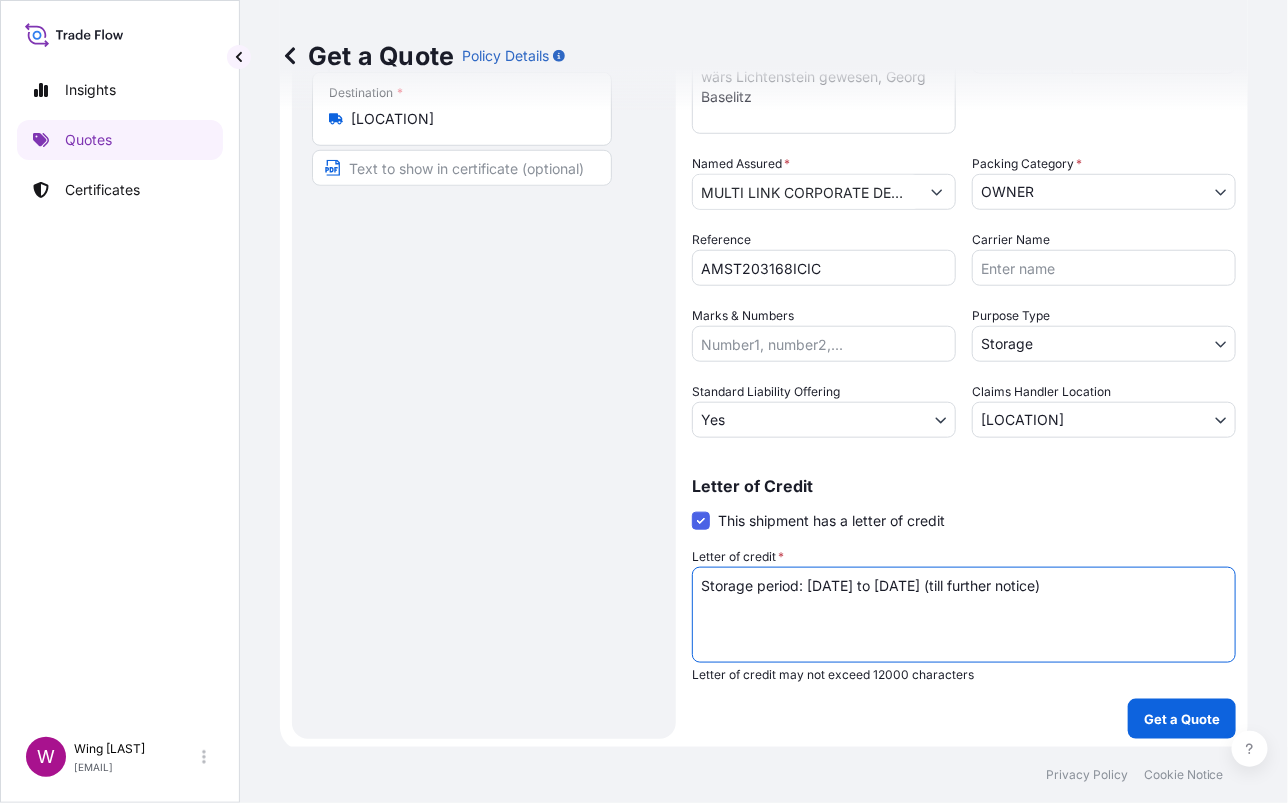 type on "Storage period: [DATE] to [DATE] (till further notice)" 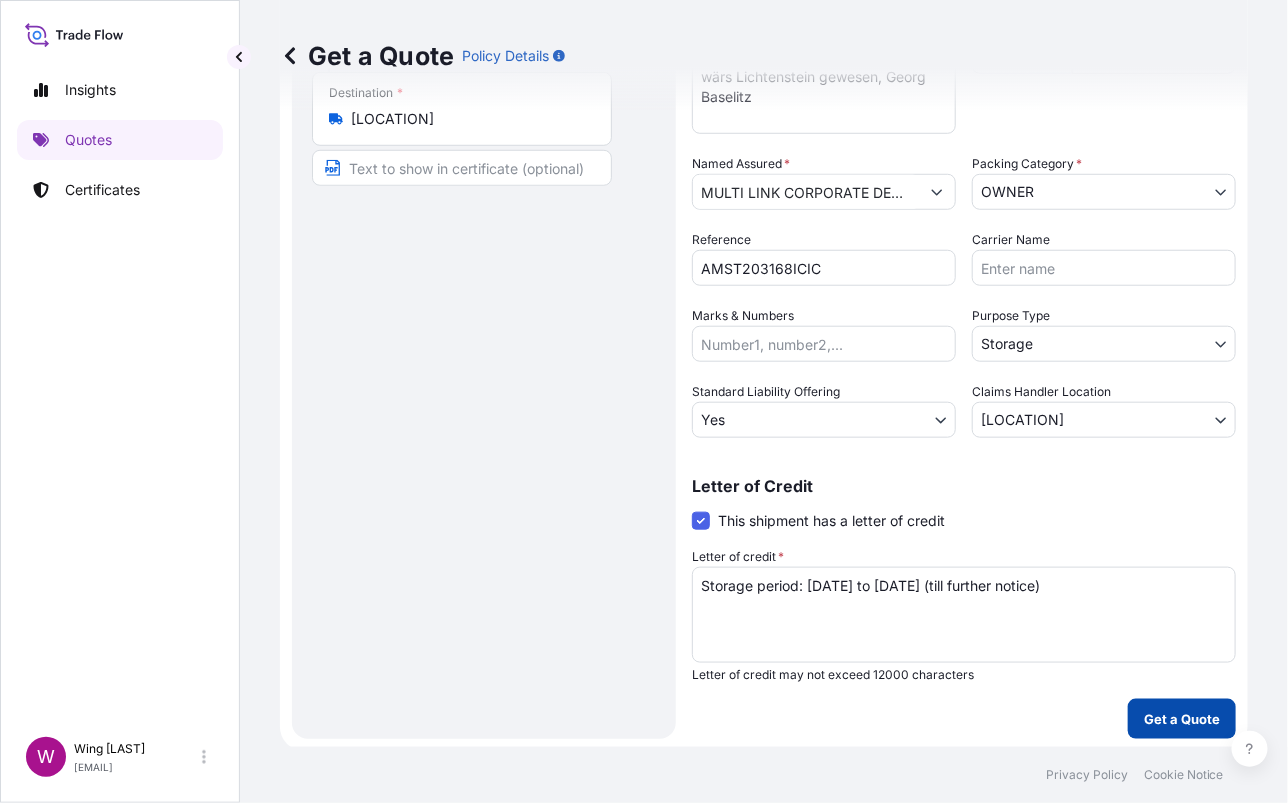 click on "Get a Quote" at bounding box center [1182, 719] 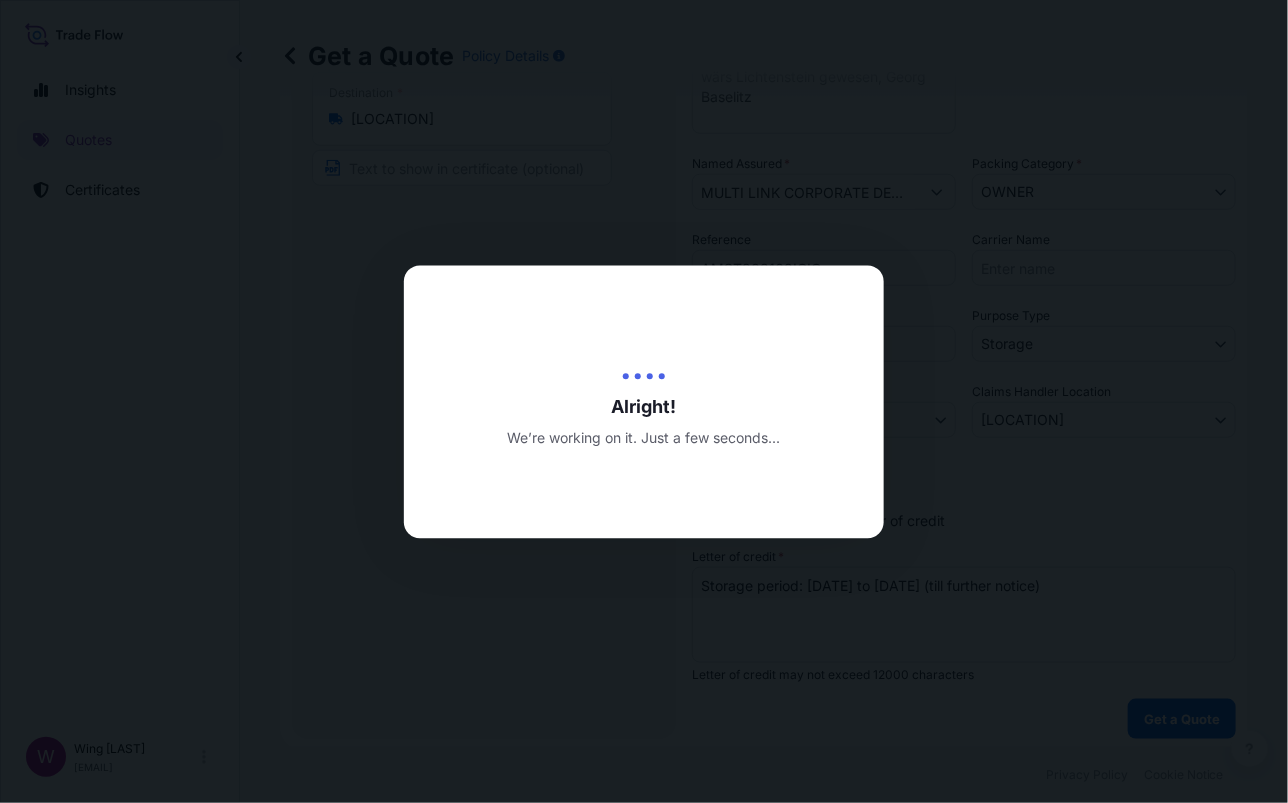 scroll, scrollTop: 0, scrollLeft: 0, axis: both 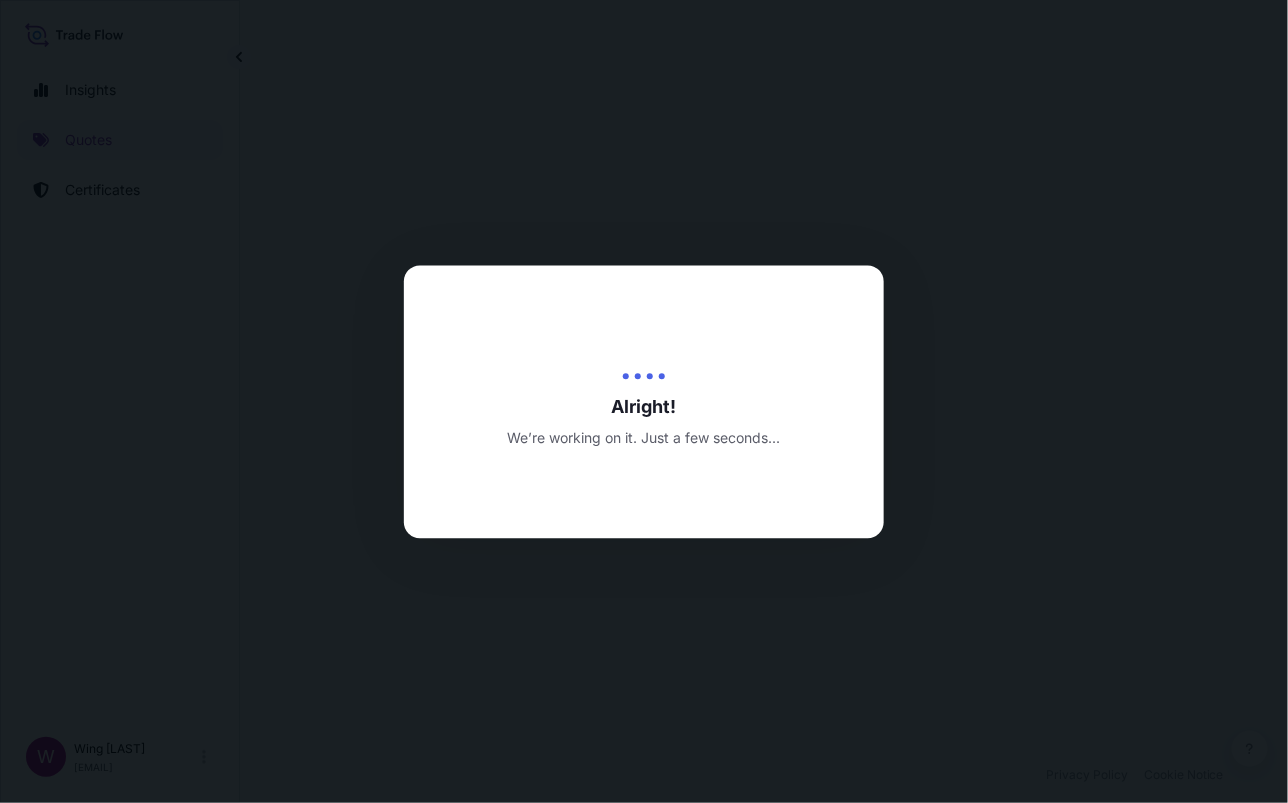 select on "STORAGE" 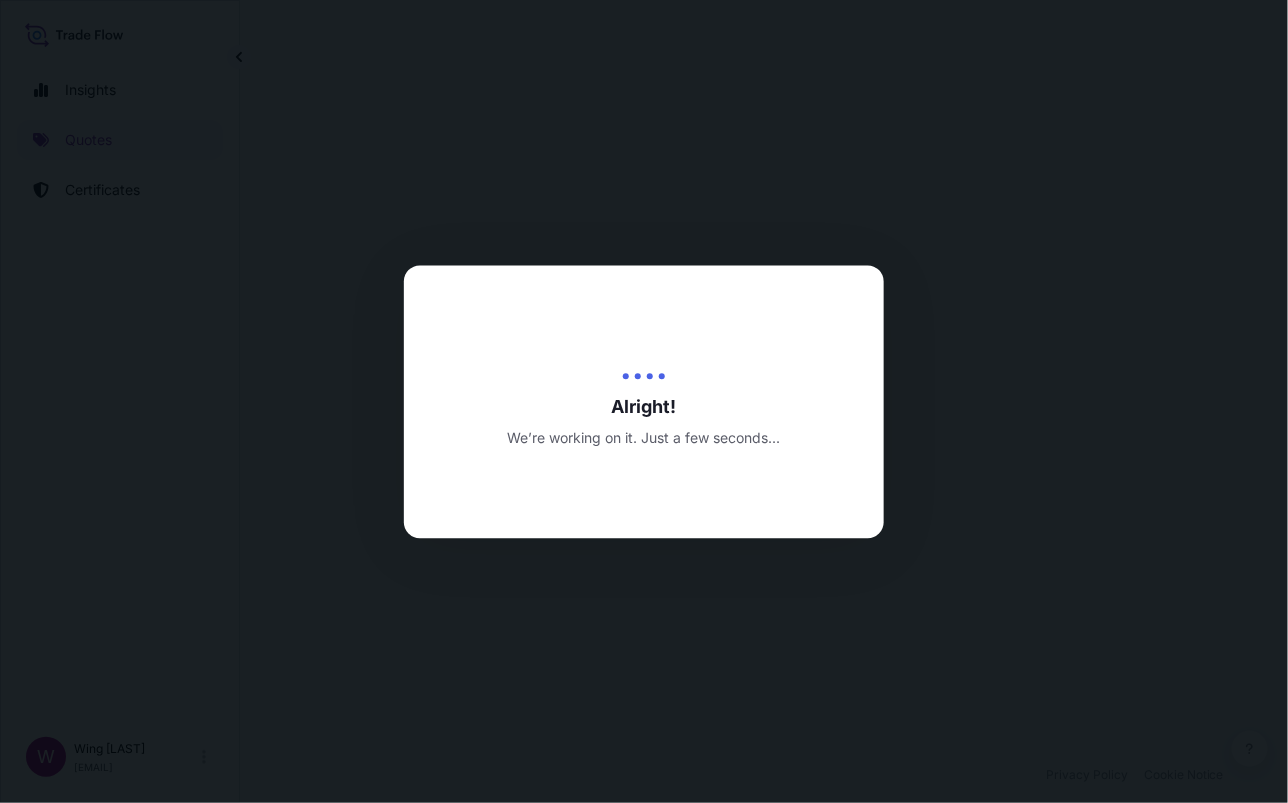 select on "27" 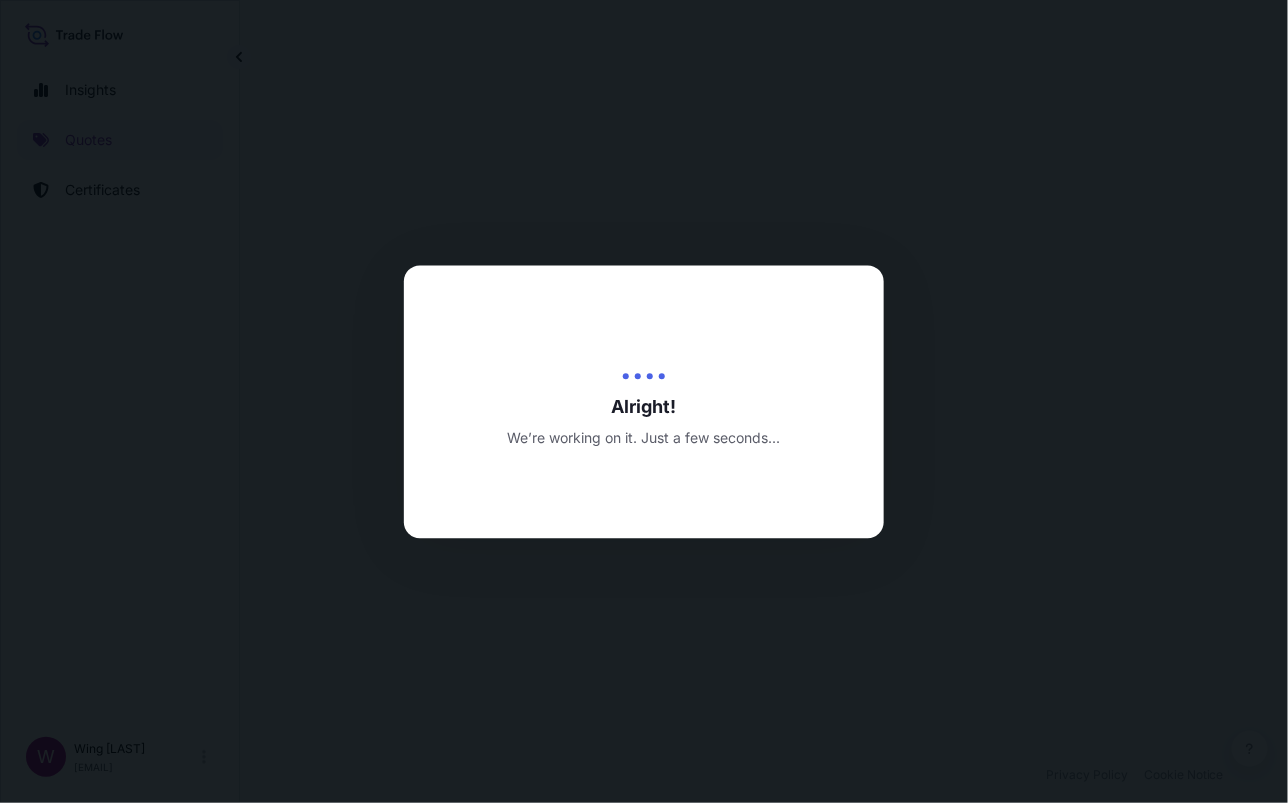 select on "[LOCATION]" 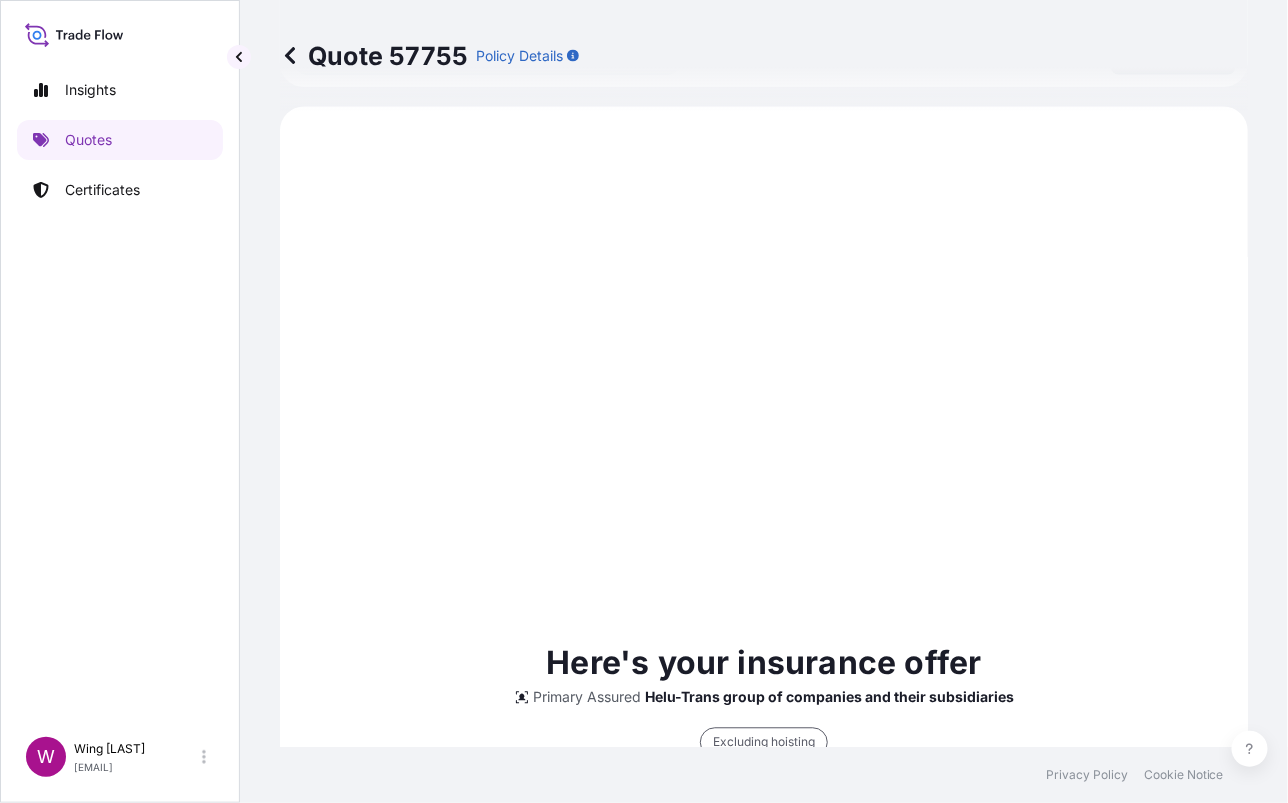 scroll, scrollTop: 1037, scrollLeft: 0, axis: vertical 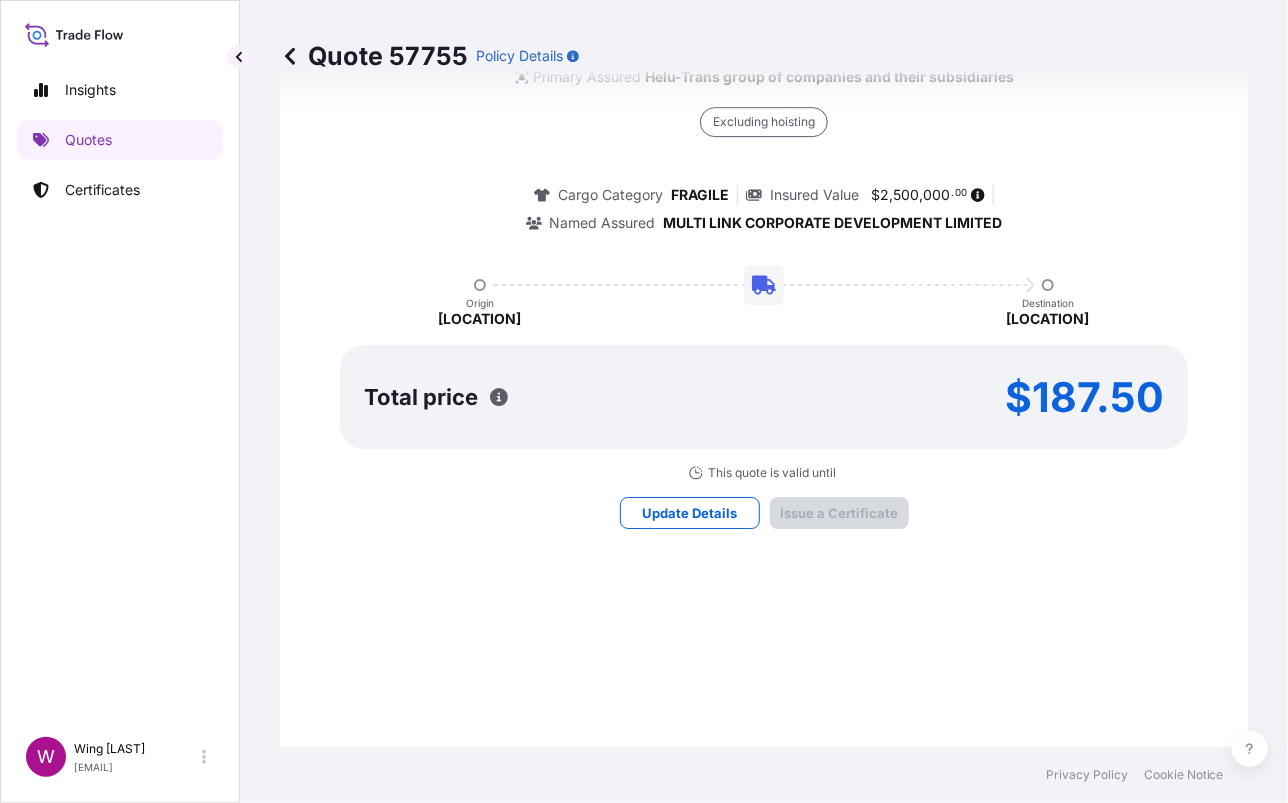 type on "16/07/2025" 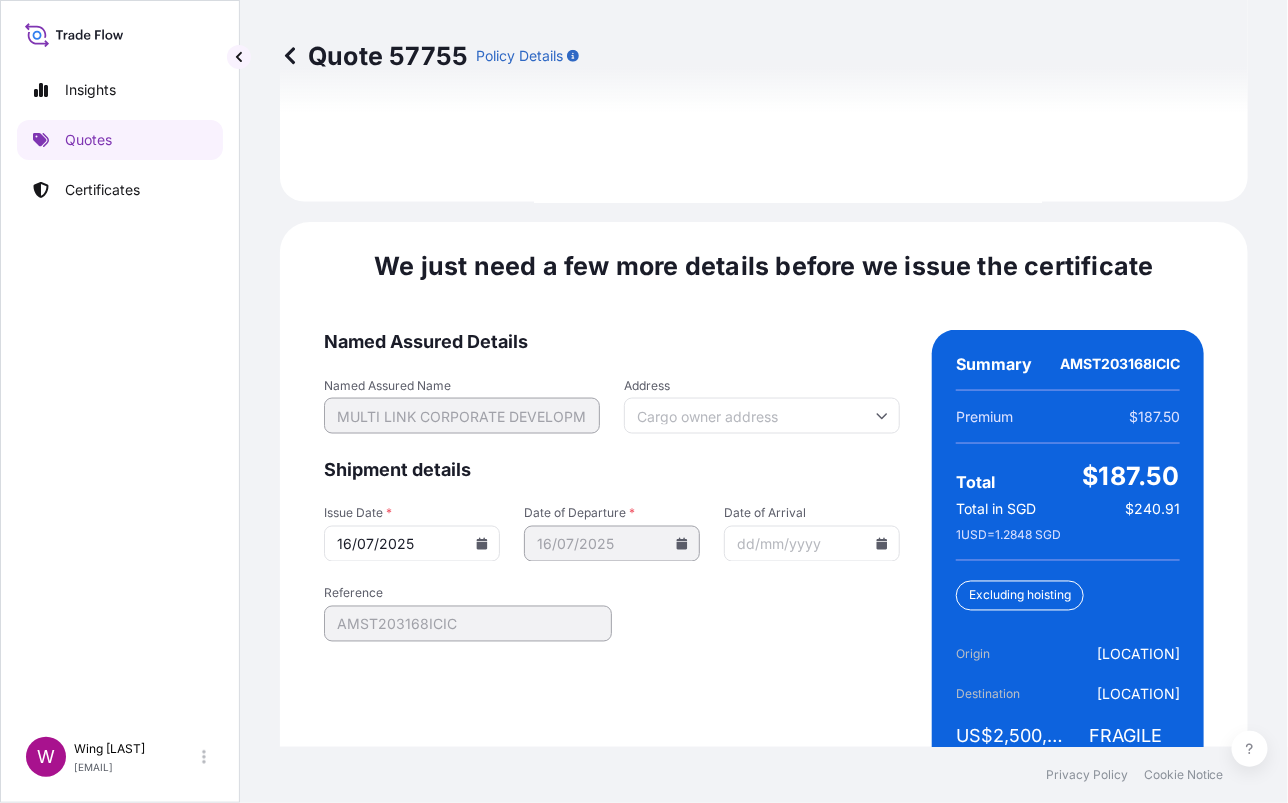 scroll, scrollTop: 3193, scrollLeft: 0, axis: vertical 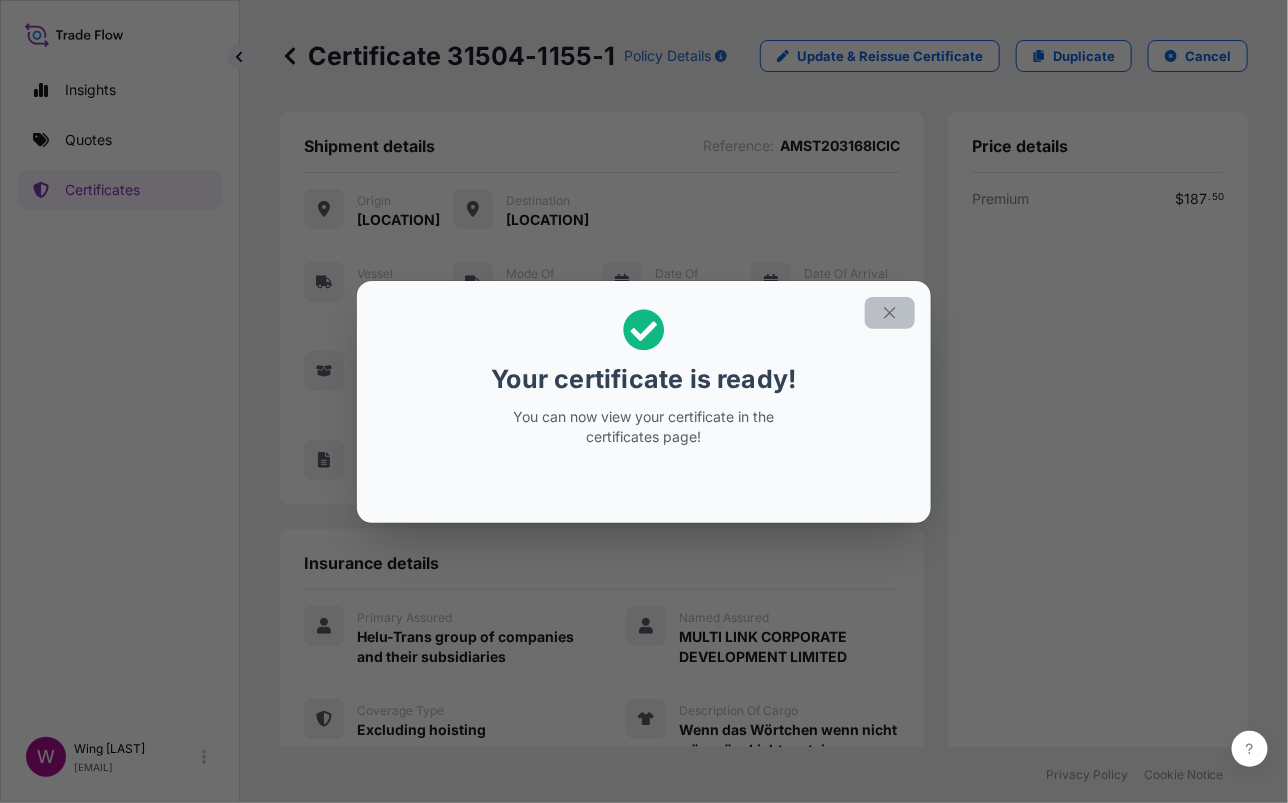 click 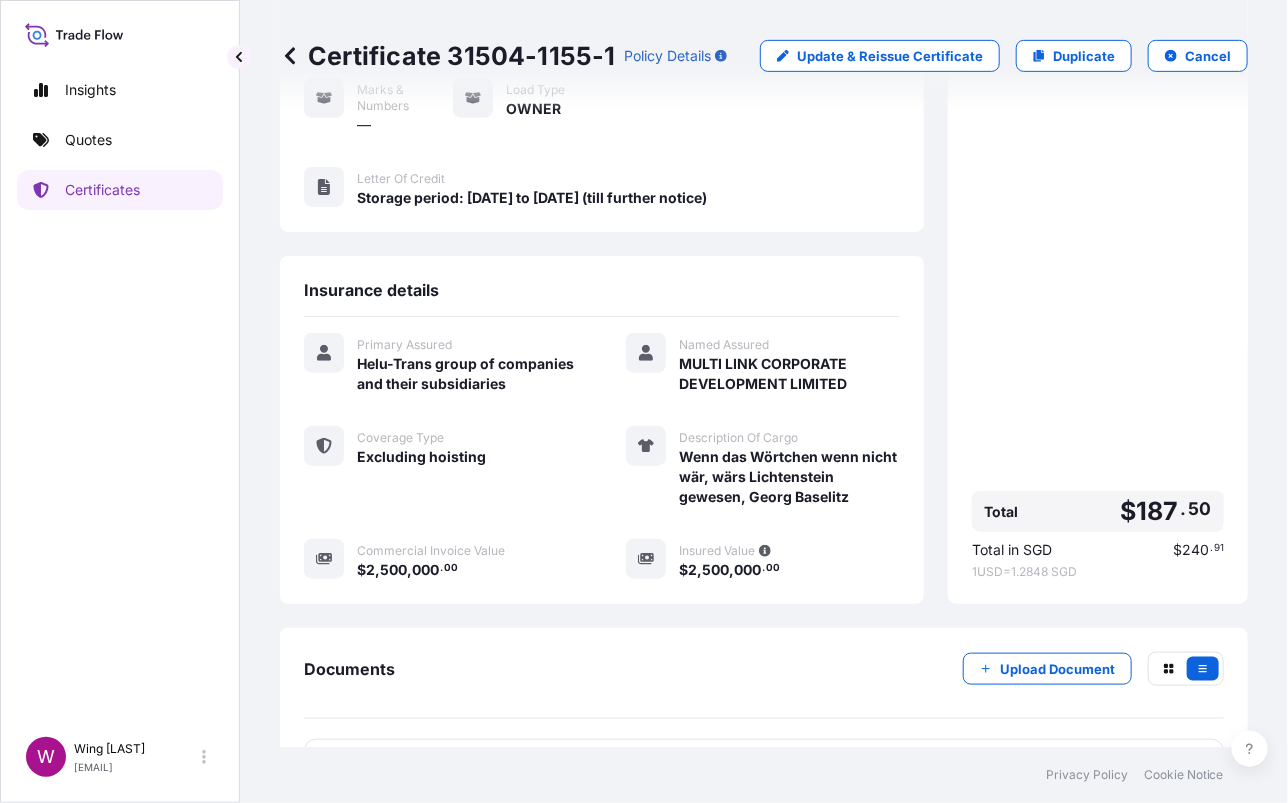 scroll, scrollTop: 352, scrollLeft: 0, axis: vertical 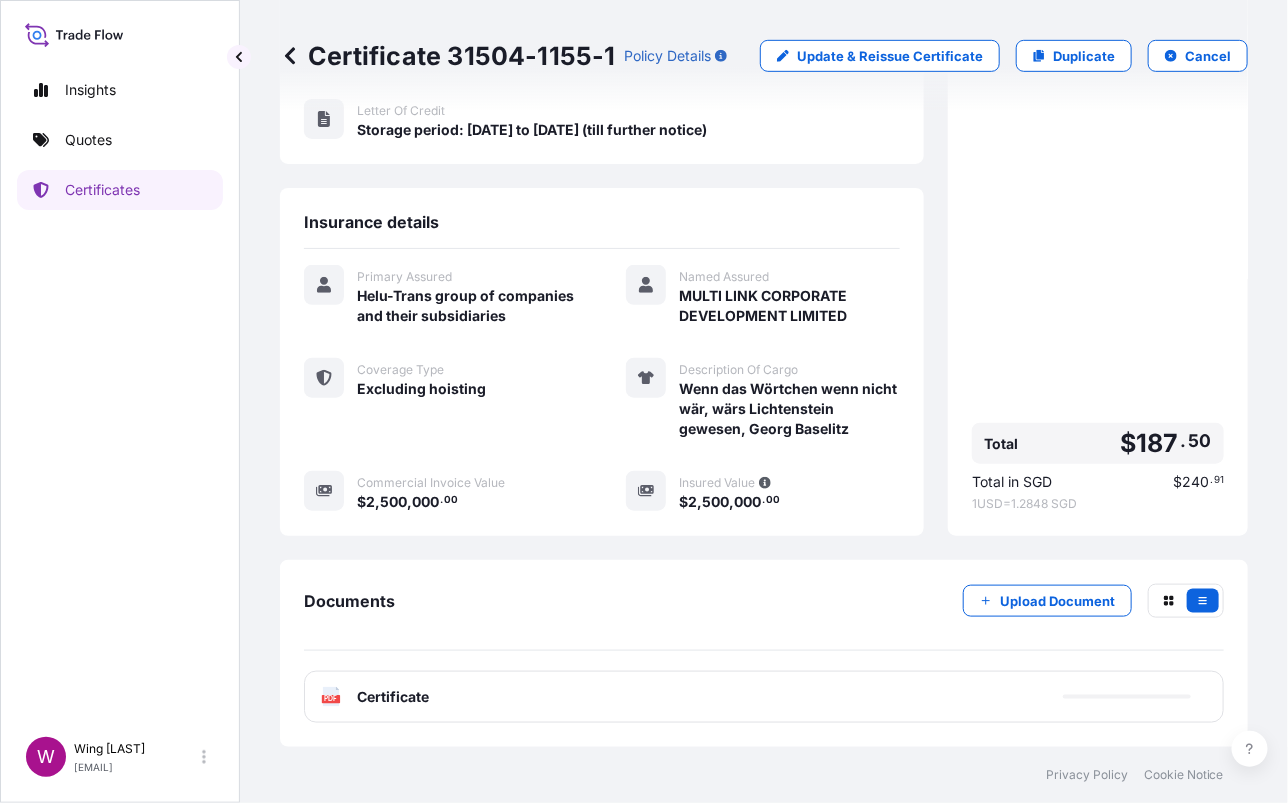 click on "PDF Certificate" at bounding box center [764, 697] 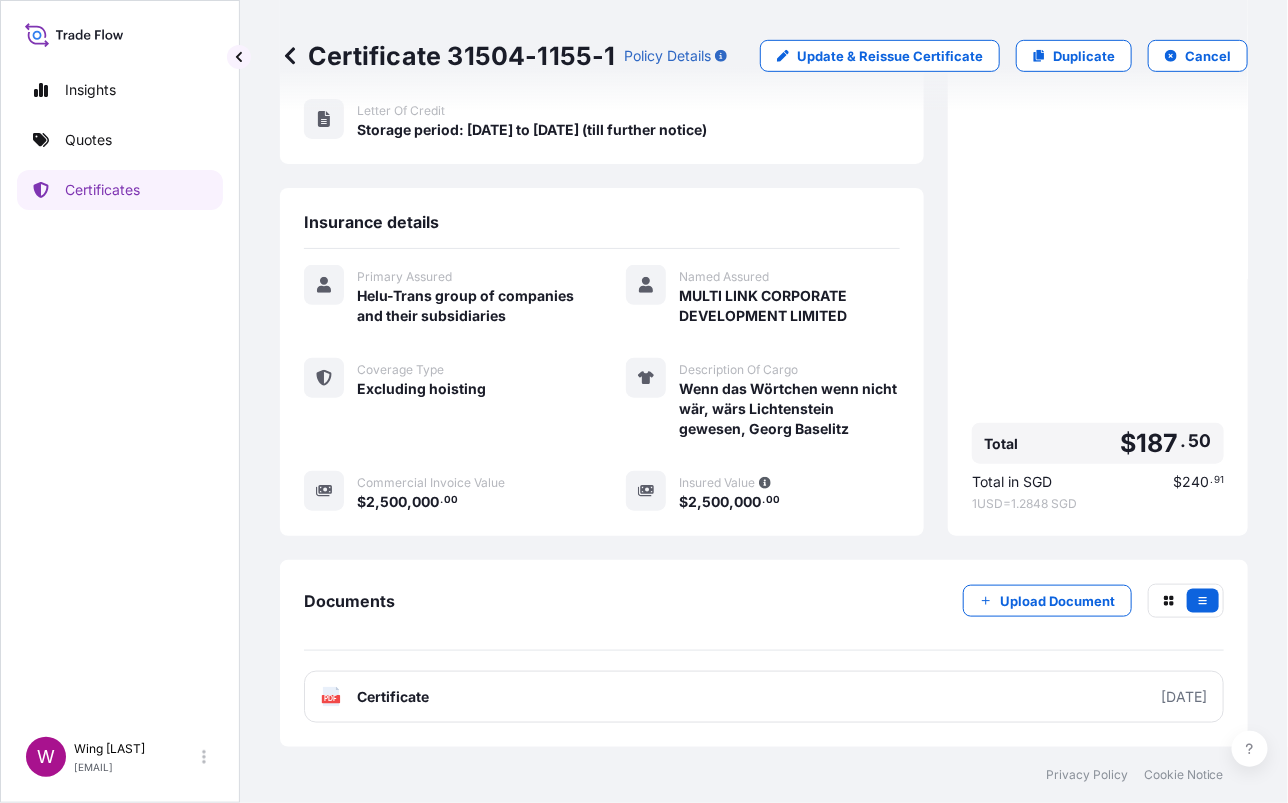 click on "PDF" 